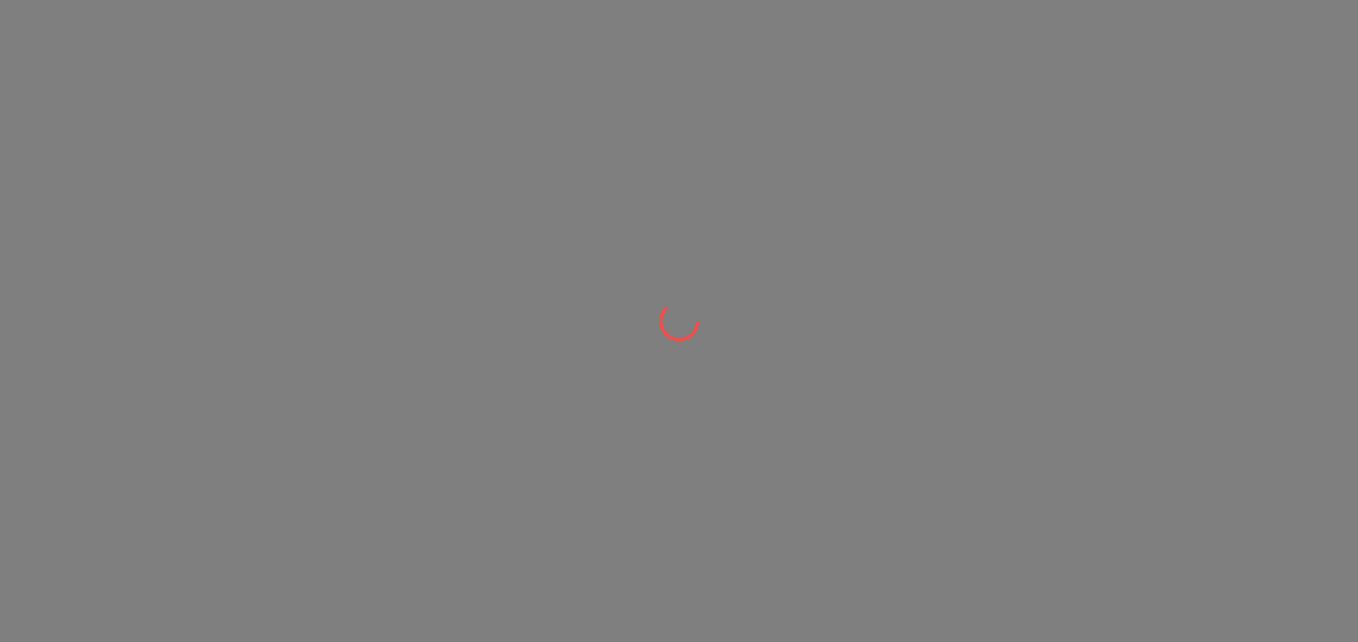 scroll, scrollTop: 0, scrollLeft: 0, axis: both 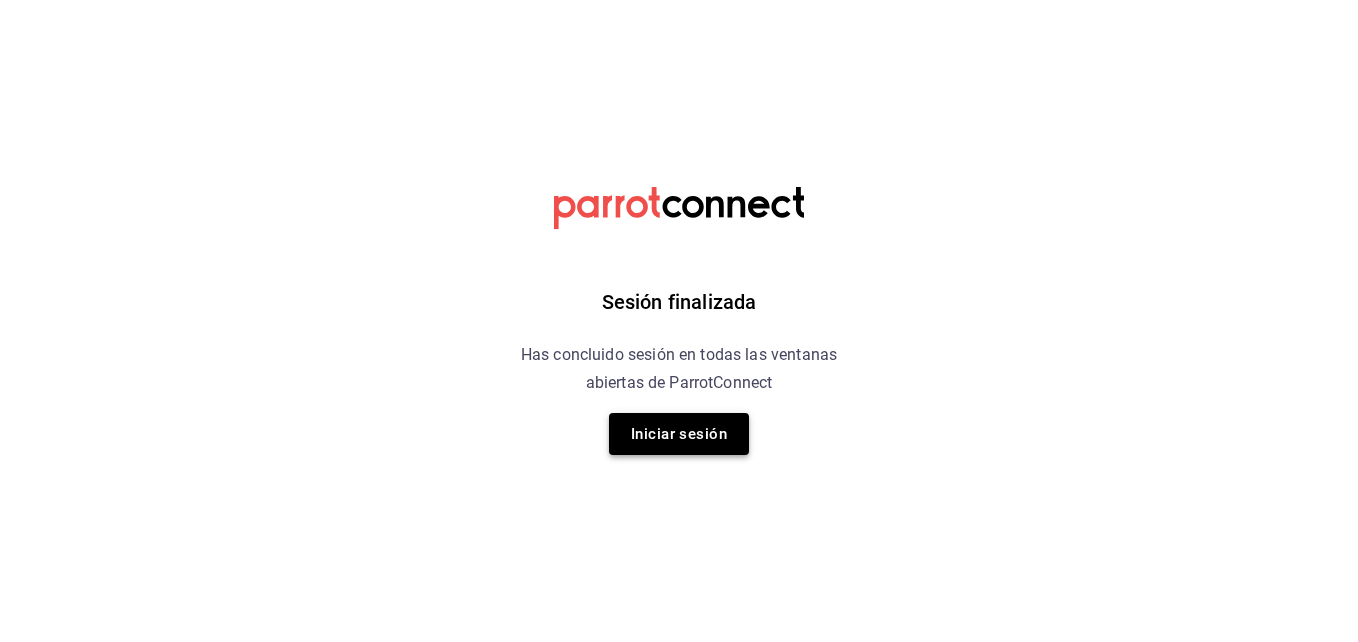 click on "Iniciar sesión" at bounding box center (679, 434) 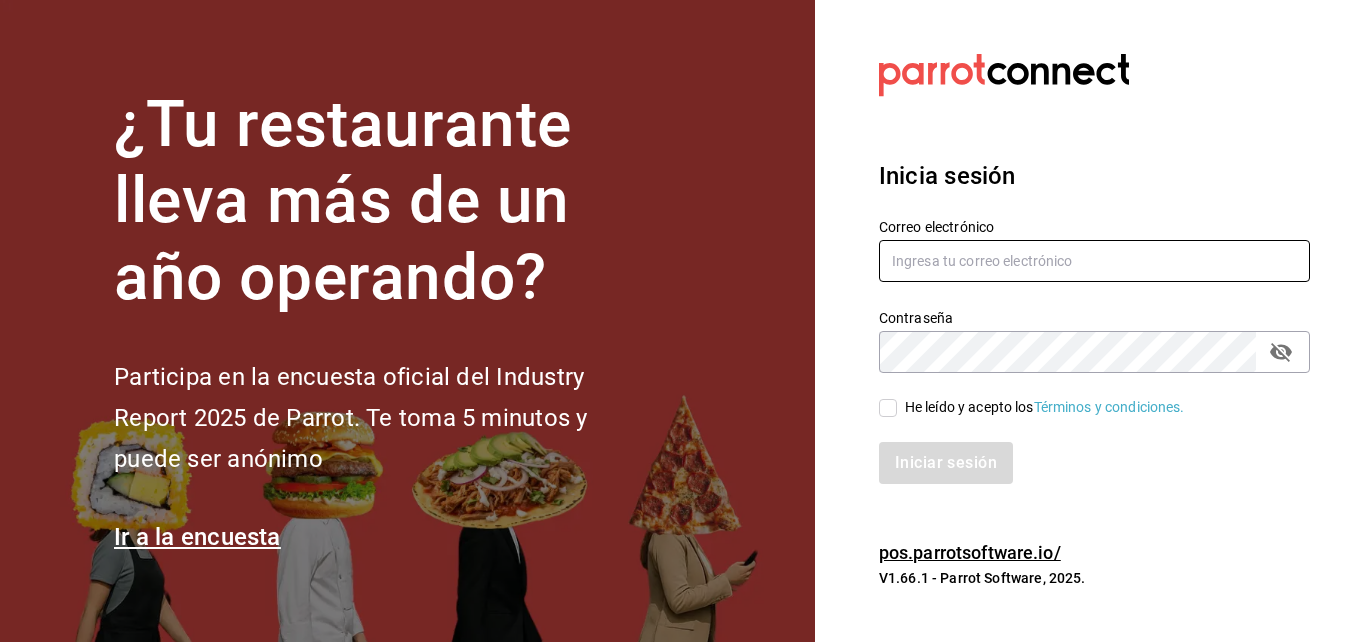 type on "[EMAIL]" 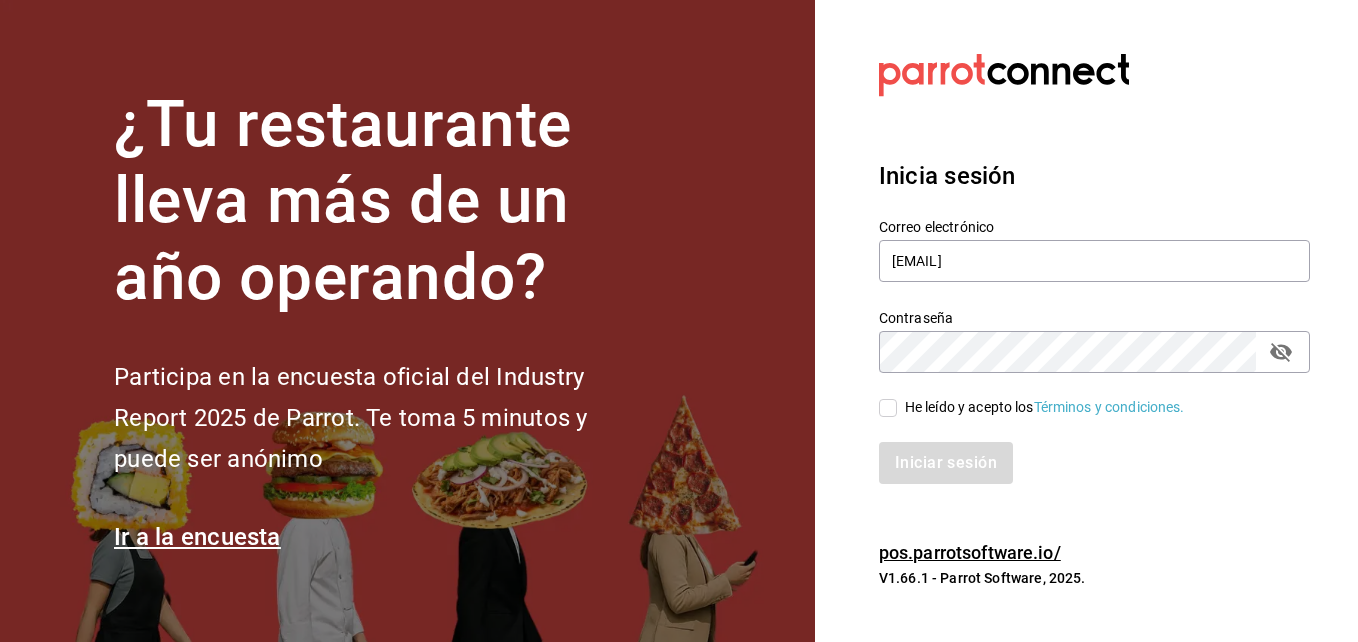 click on "He leído y acepto los  Términos y condiciones." at bounding box center [888, 408] 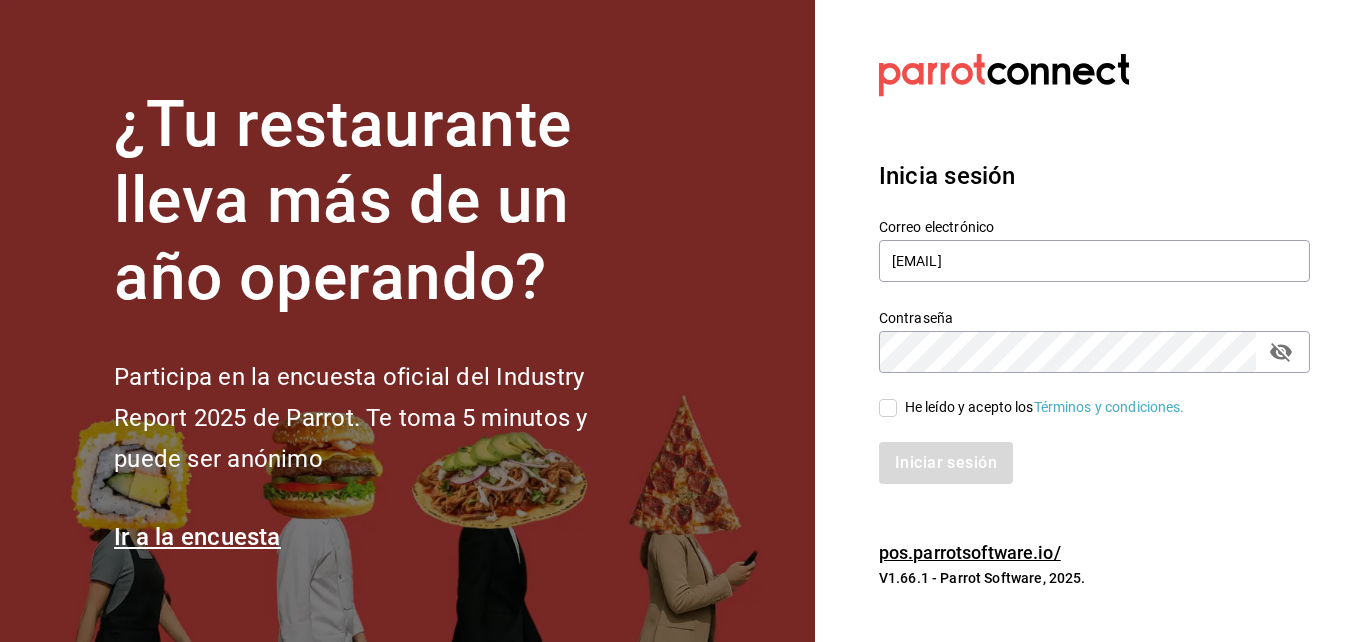checkbox on "true" 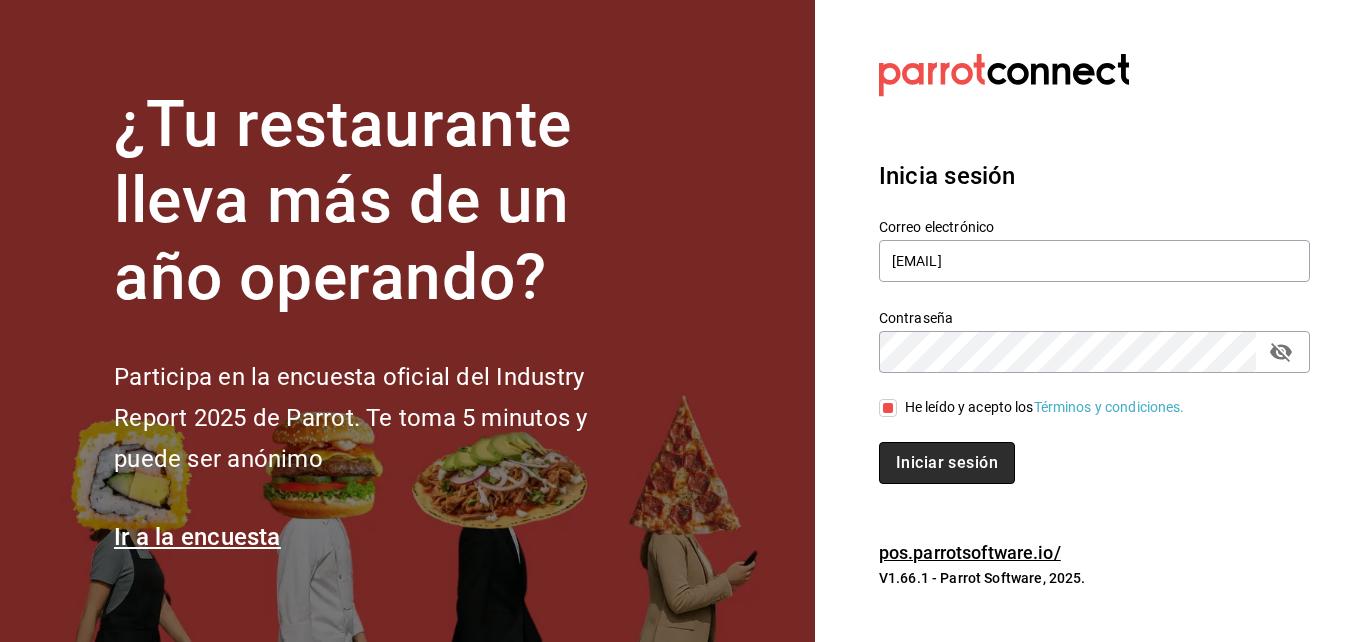 click on "Iniciar sesión" at bounding box center [947, 463] 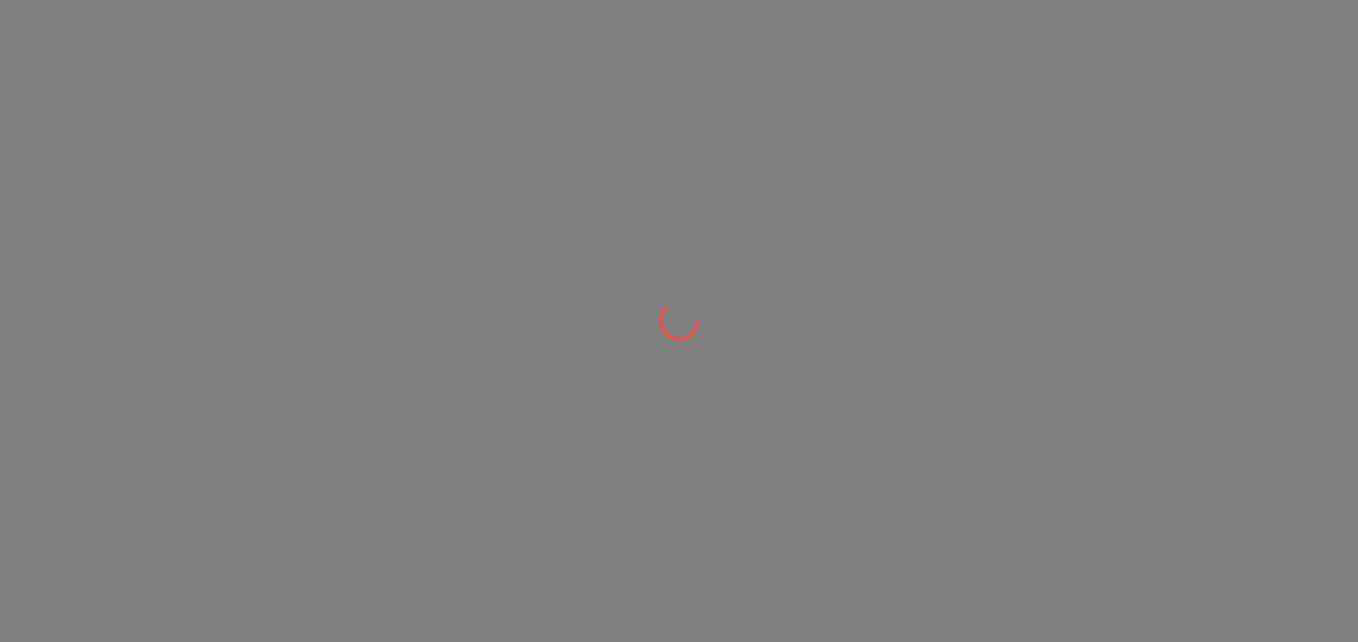 scroll, scrollTop: 0, scrollLeft: 0, axis: both 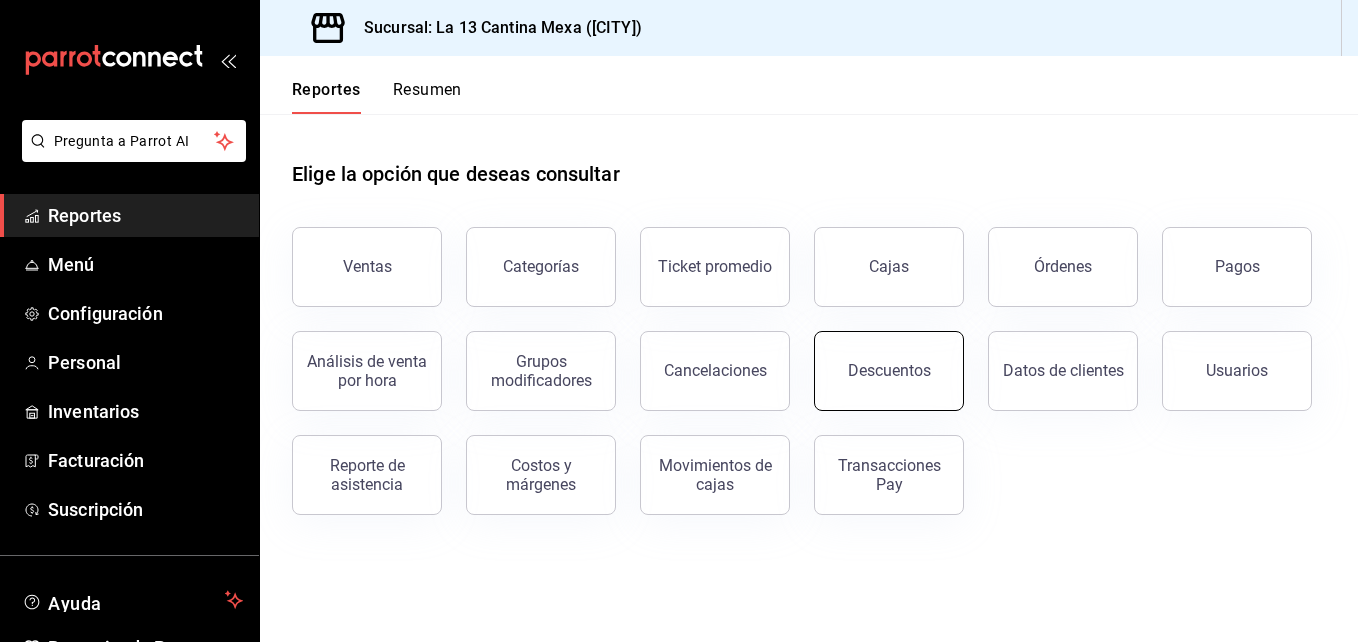 click on "Descuentos" at bounding box center (889, 371) 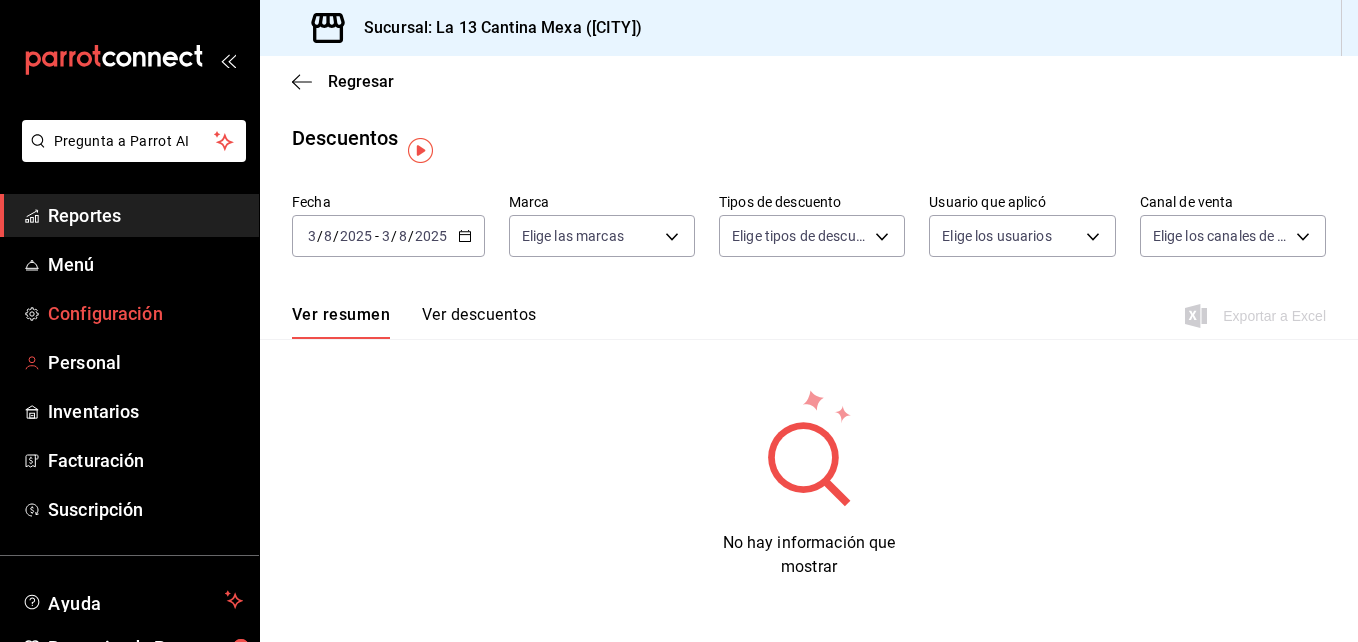 click on "Configuración" at bounding box center [145, 313] 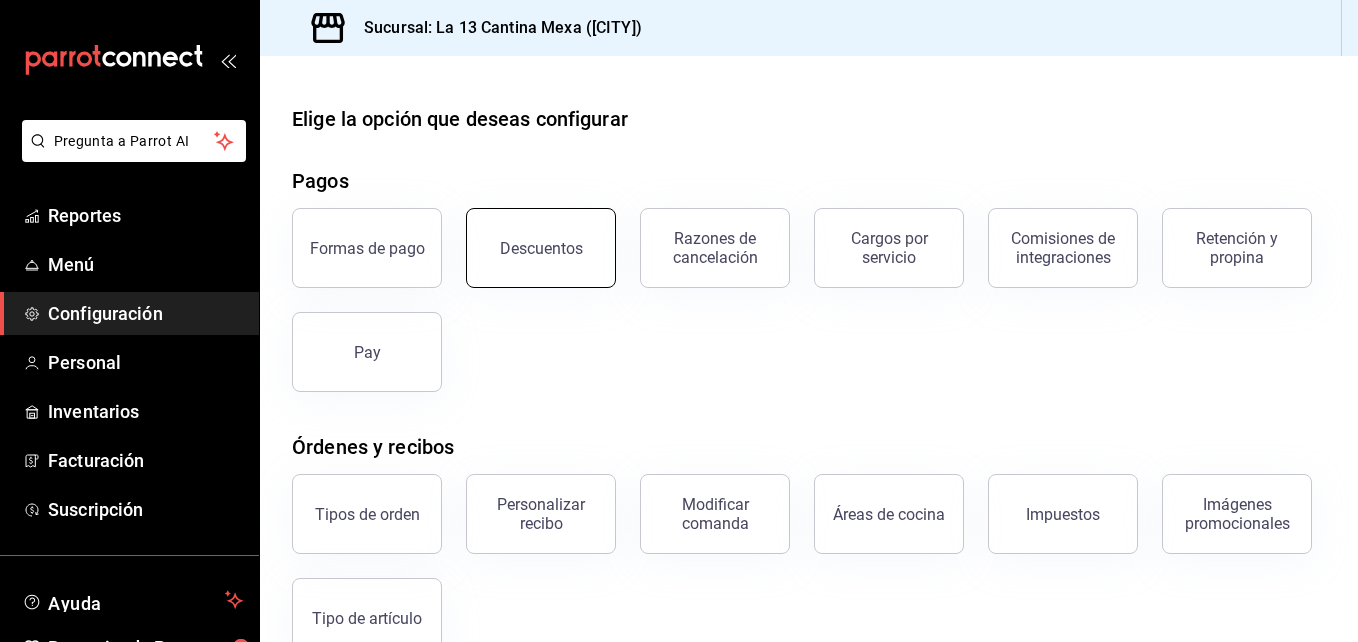 click on "Descuentos" at bounding box center (541, 248) 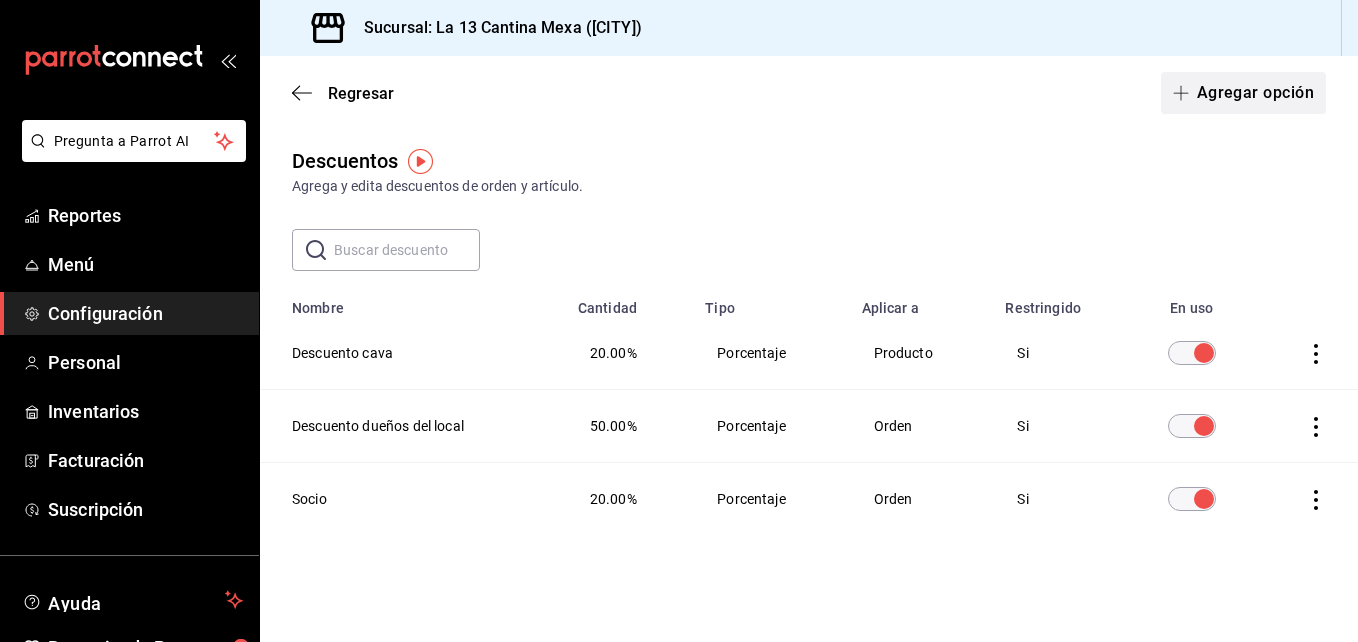 click 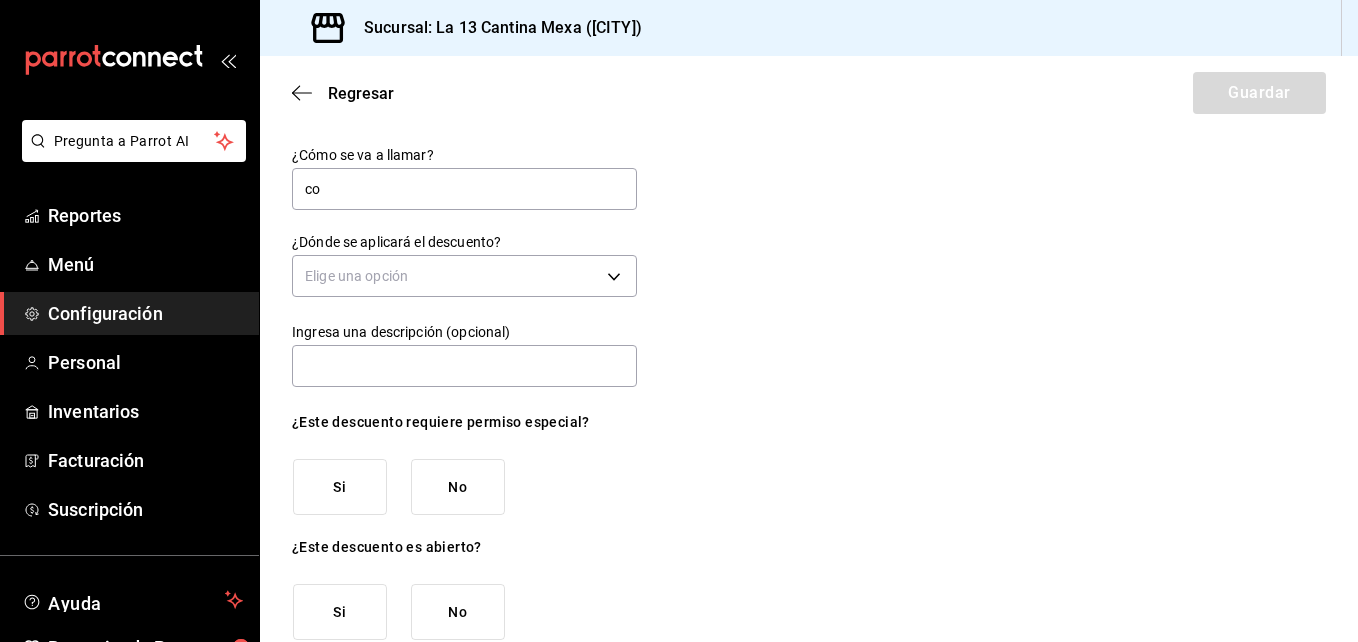 type on "c" 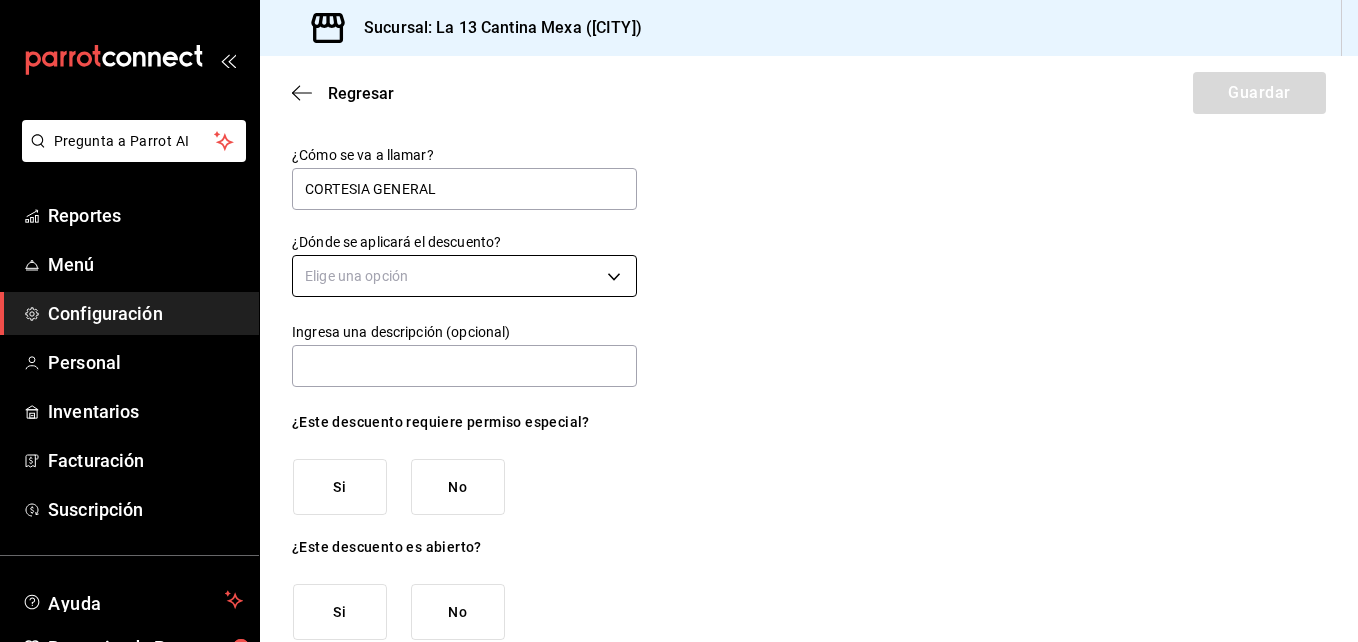 type on "CORTESIA GENERAL" 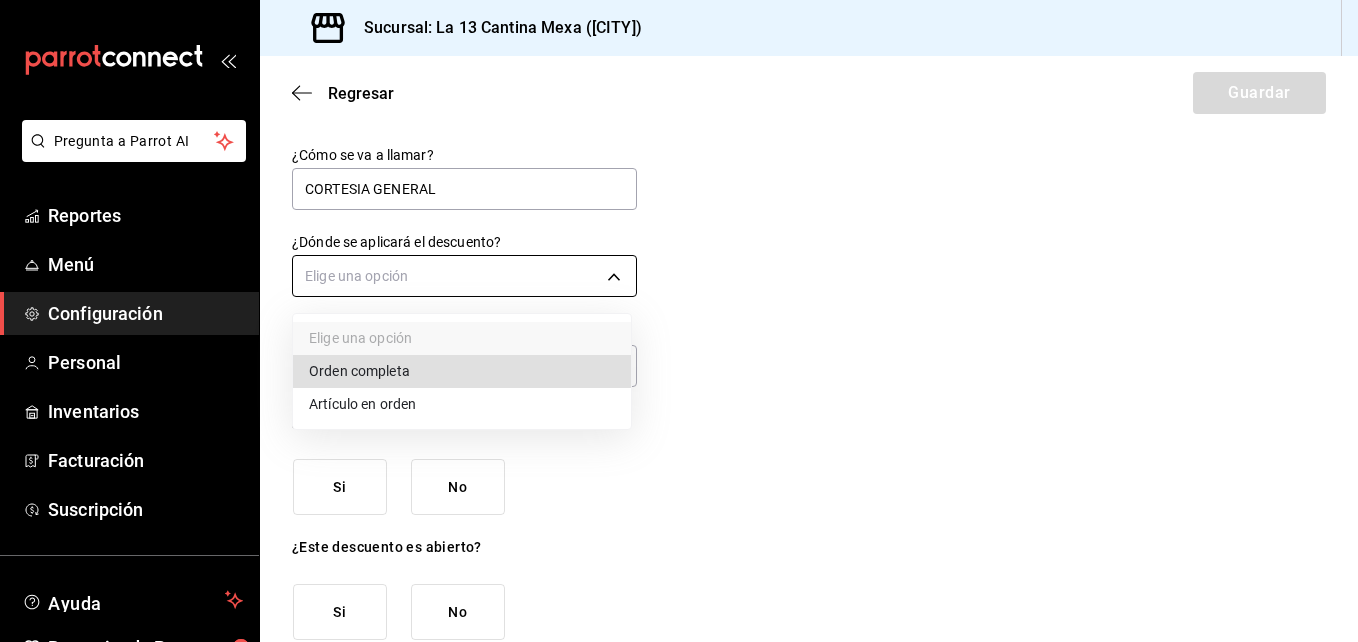 click on "Pregunta a Parrot AI Reportes   Menú   Configuración   Personal   Inventarios   Facturación   Suscripción   Ayuda Recomienda Parrot   [FIRST] [LAST]   Sugerir nueva función   Sucursal: La 13 Cantina Mexa ([CITY]) Regresar Guardar ¿Cómo se va a llamar? CORTESIA GENERAL ¿Dónde se aplicará el descuento? Elige una opción Ingresa una descripción (opcional) ¿Este descuento requiere permiso especial? Si No ¿Este descuento es abierto? Si No ¿Este descuento será aplicado como porcentaje o cantidad? Porcentaje Cantidad GANA 1 MES GRATIS EN TU SUSCRIPCIÓN AQUÍ ¿Recuerdas cómo empezó tu restaurante?
Hoy puedes ayudar a un colega a tener el mismo cambio que tú viviste.
Recomienda Parrot directamente desde tu Portal Administrador.
Es fácil y rápido.
🎁 Por cada restaurante que se una, ganas 1 mes gratis. Pregunta a Parrot AI Reportes   Menú   Configuración   Personal   Inventarios   Facturación   Suscripción   Ayuda Recomienda Parrot   [FIRST] [LAST]   Sugerir nueva función" at bounding box center [679, 321] 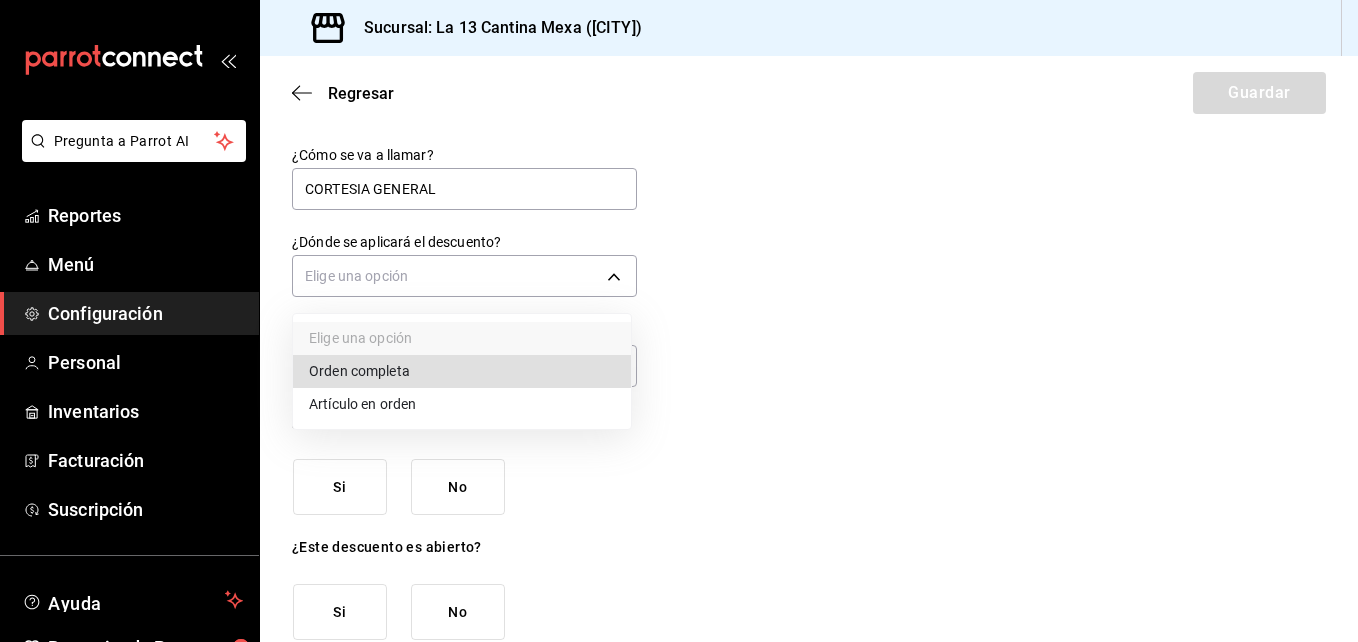click on "Orden completa" at bounding box center (462, 371) 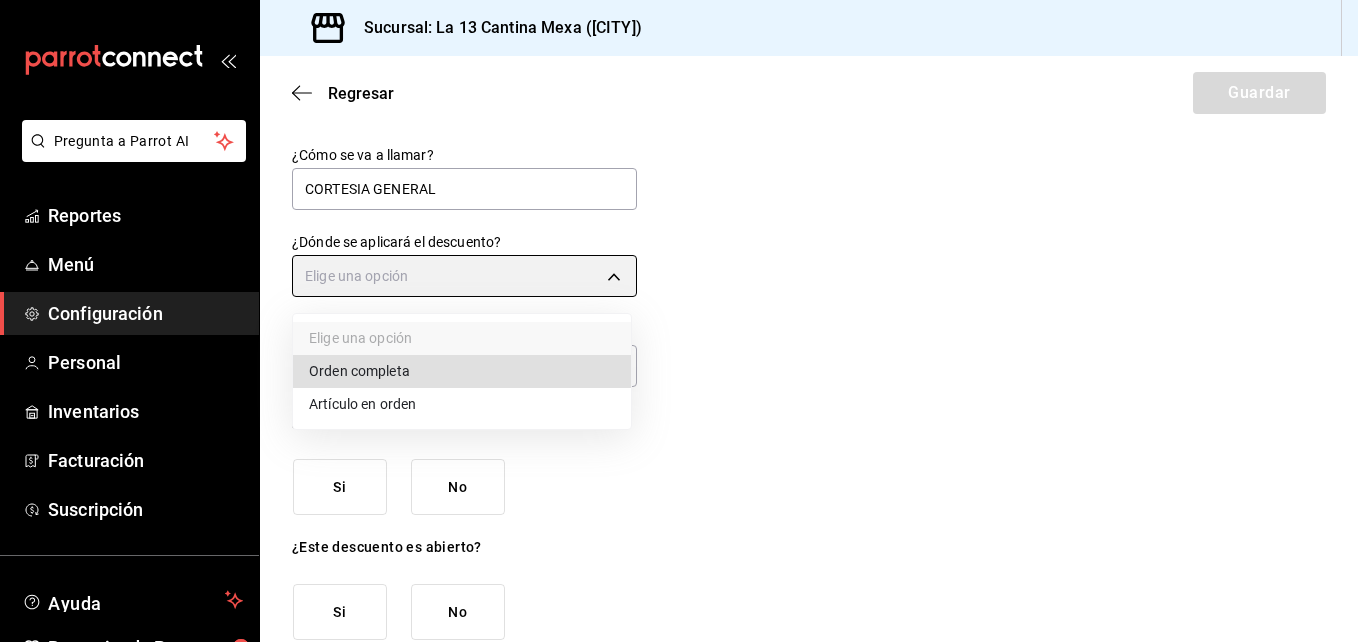 type on "ORDER" 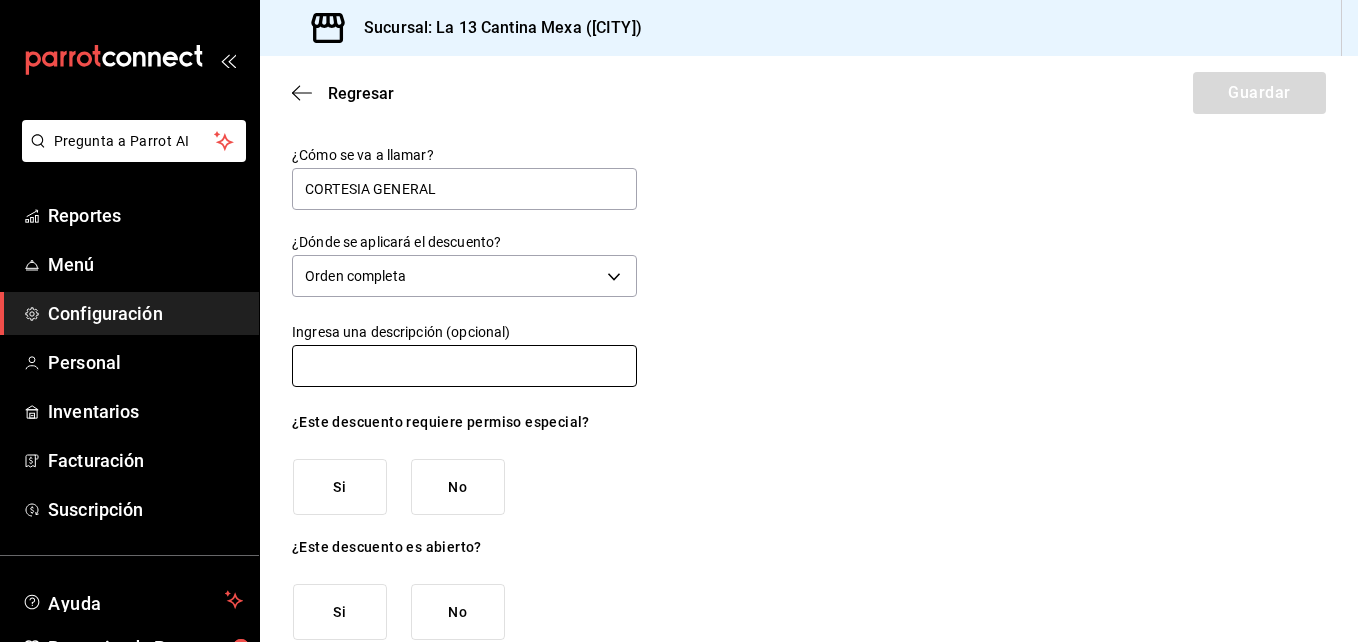 click at bounding box center [464, 366] 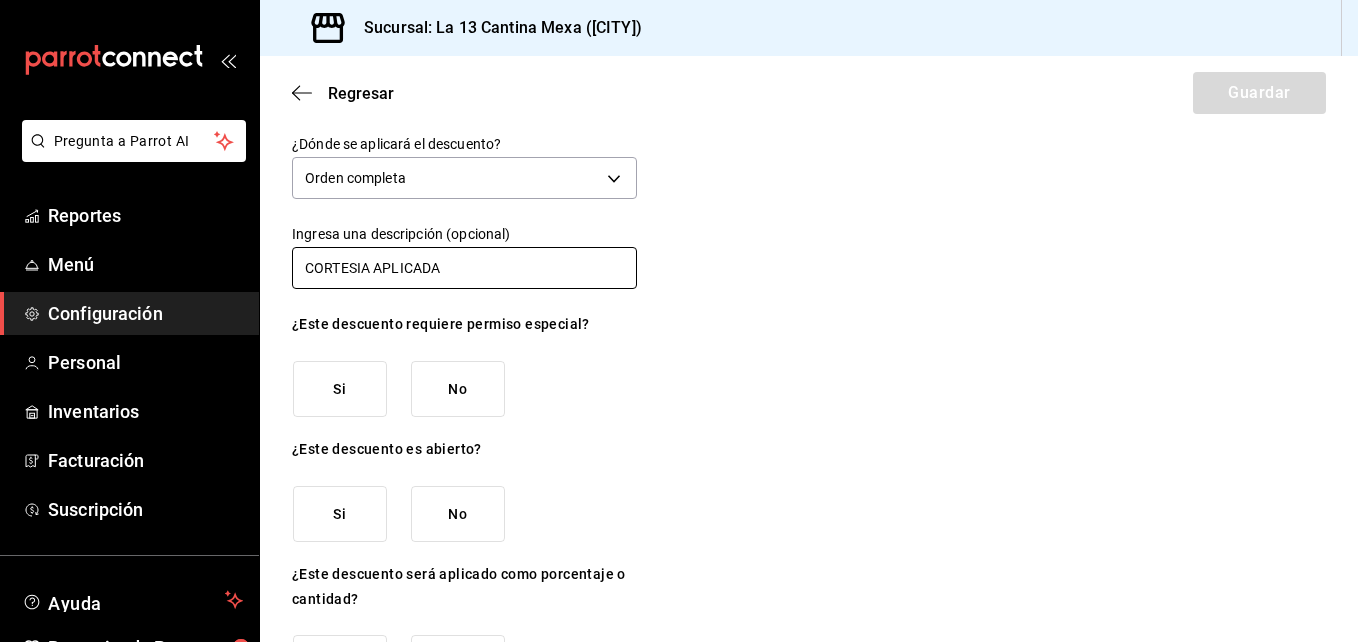 scroll, scrollTop: 102, scrollLeft: 0, axis: vertical 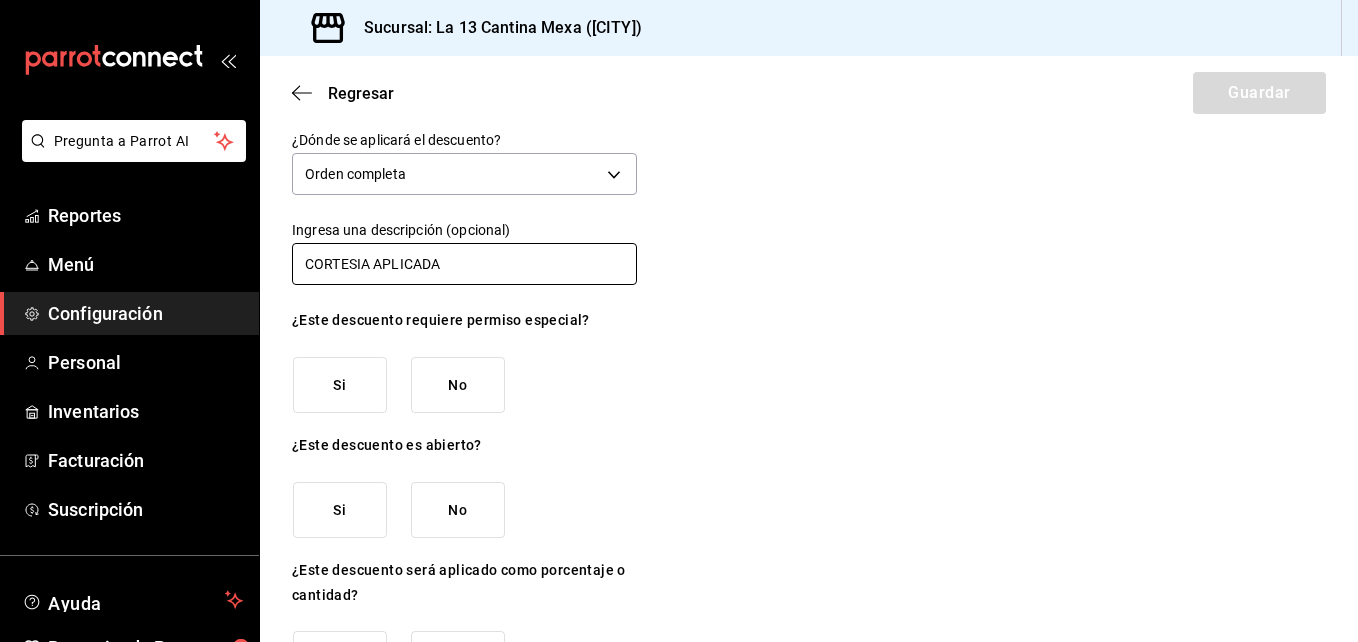 type on "CORTESIA APLICADA" 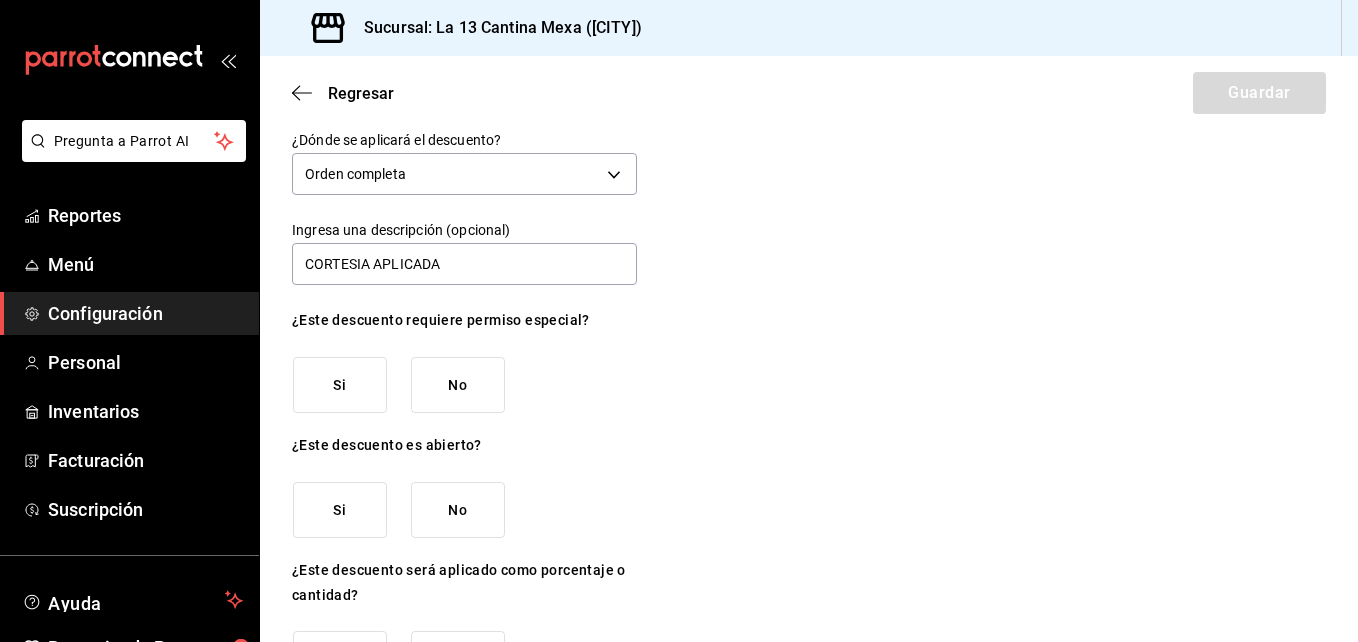 click on "Si" at bounding box center [340, 385] 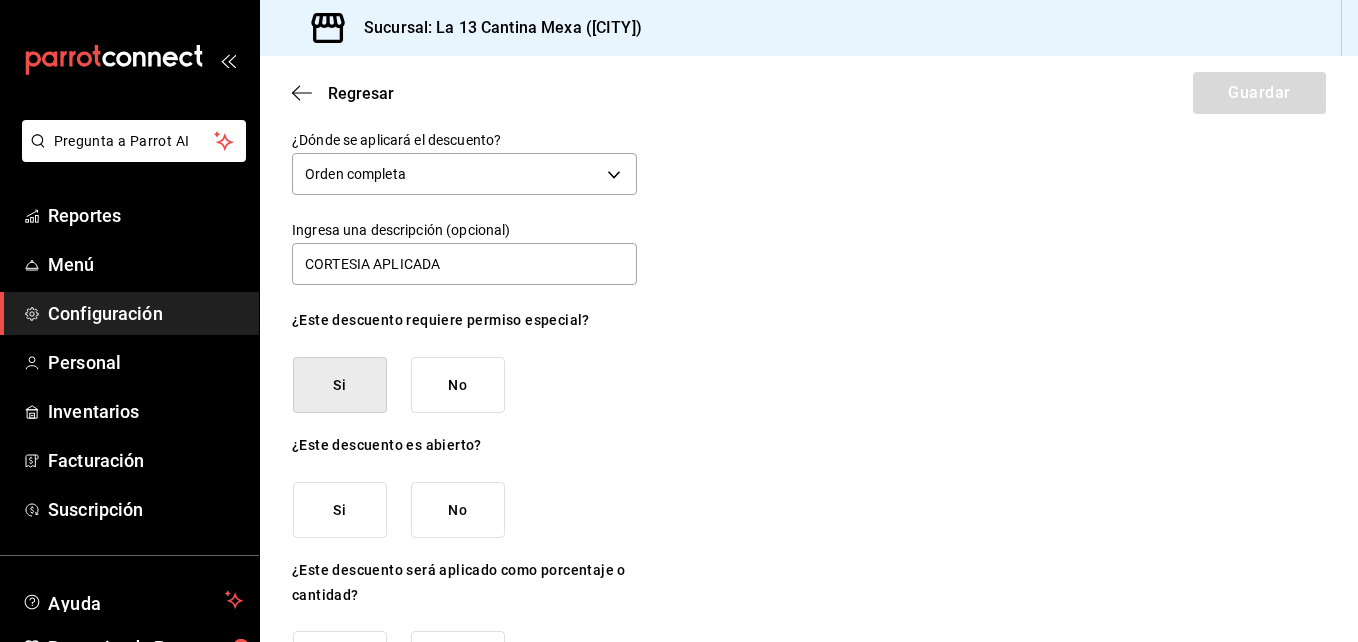 scroll, scrollTop: 180, scrollLeft: 0, axis: vertical 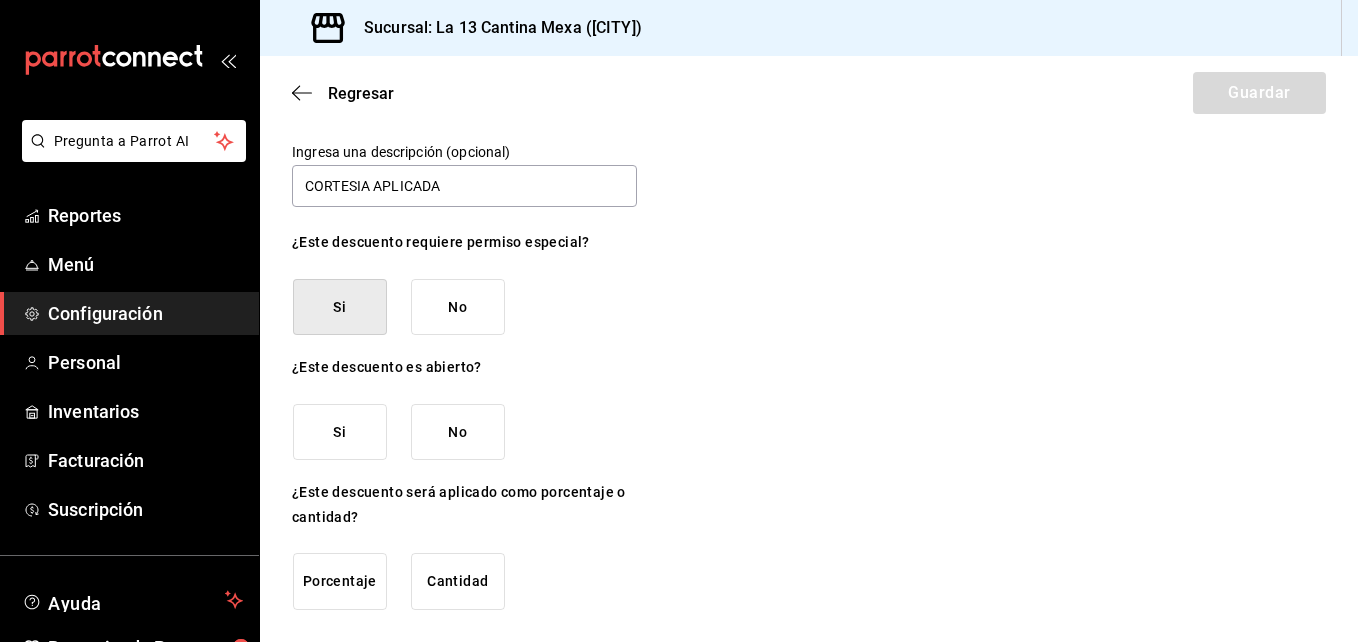 click on "No" at bounding box center (458, 432) 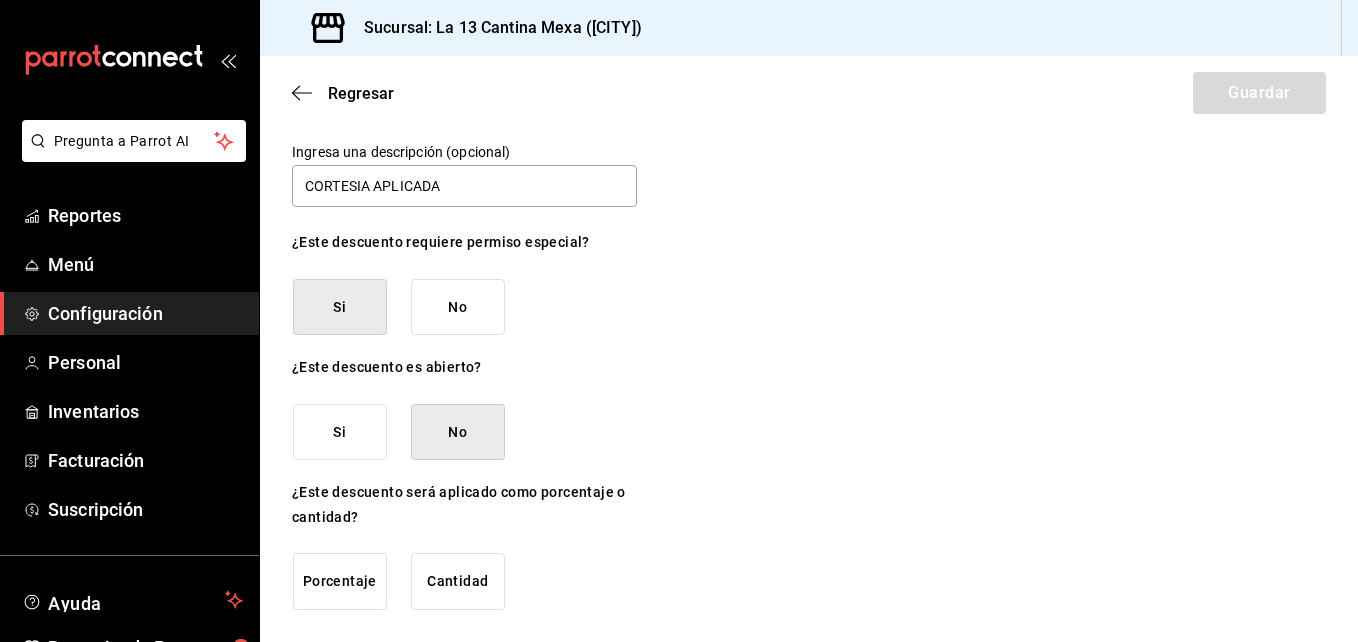 click on "Porcentaje" at bounding box center (340, 581) 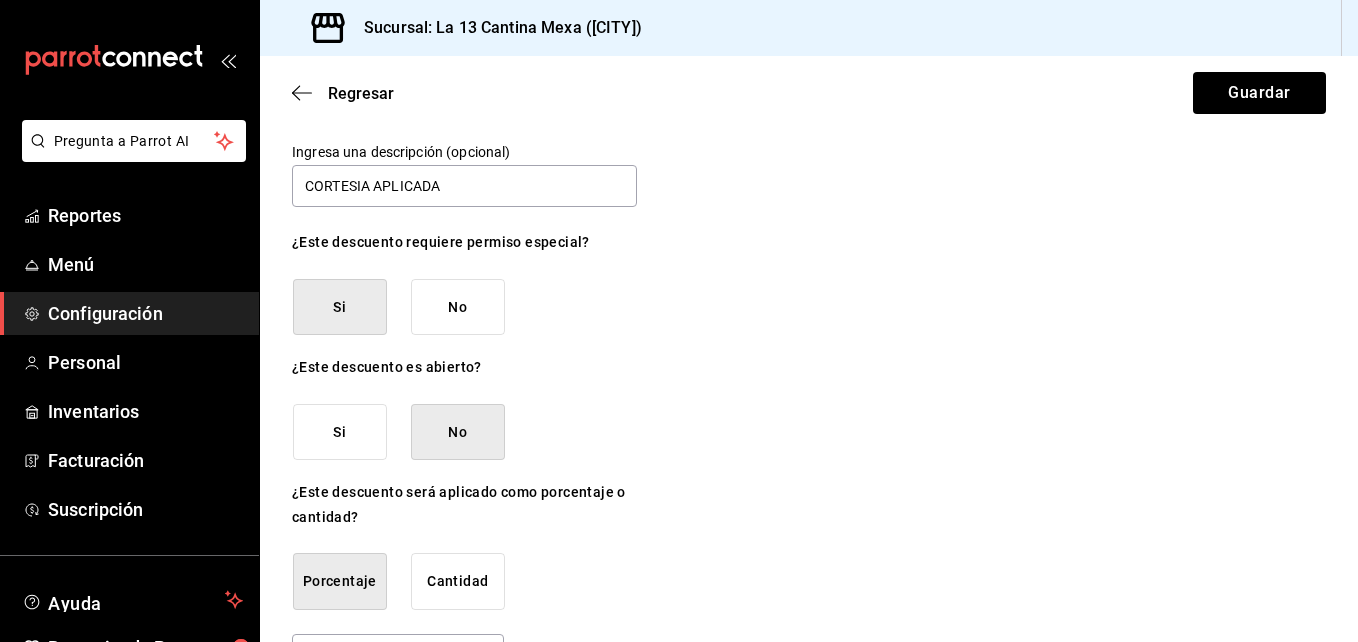 scroll, scrollTop: 246, scrollLeft: 0, axis: vertical 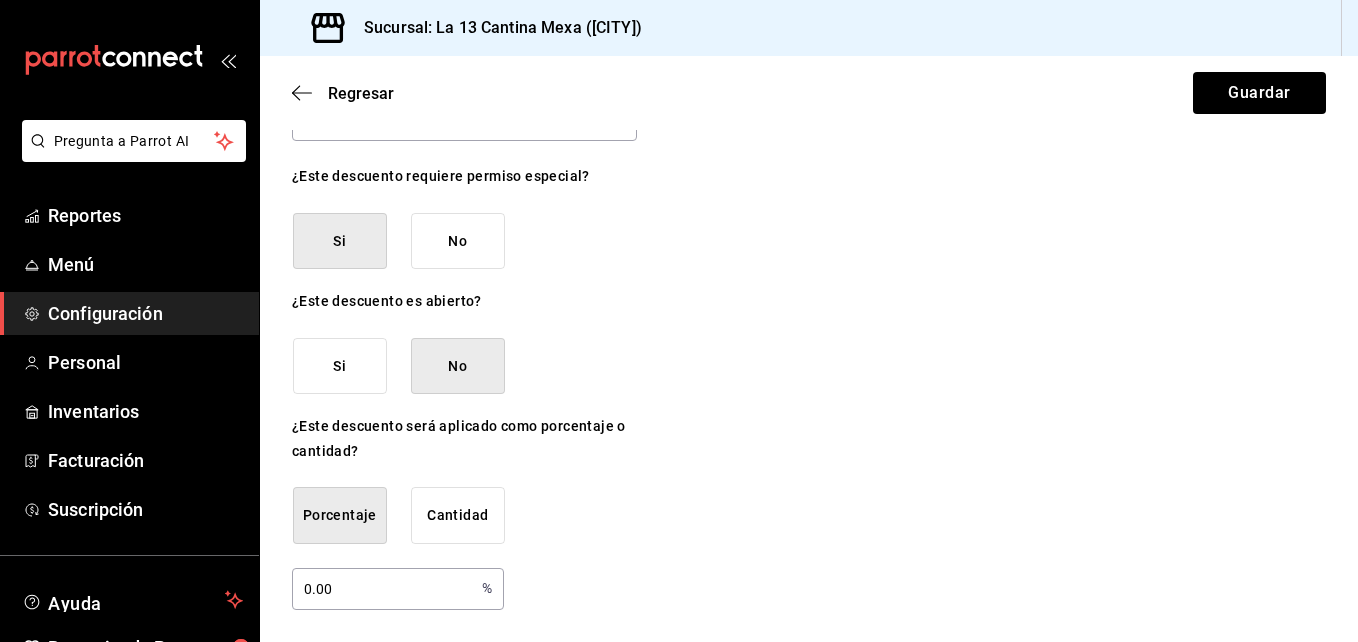 click on "0.00" at bounding box center (383, 588) 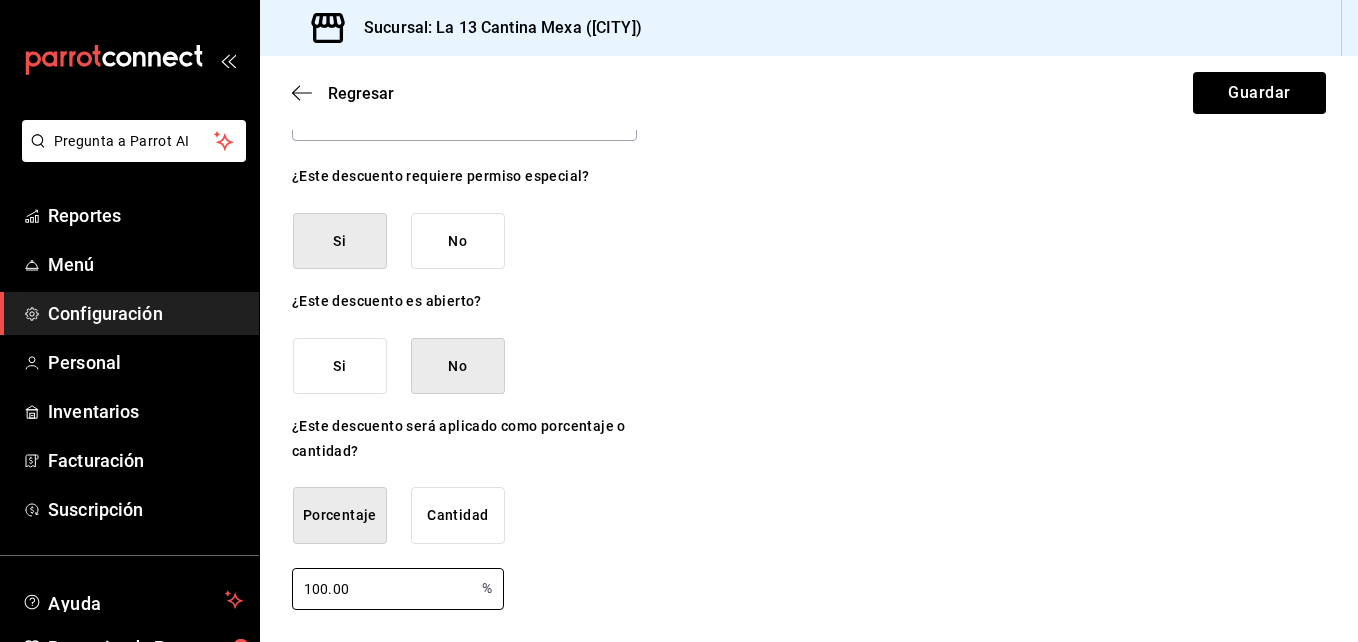 type on "100.00" 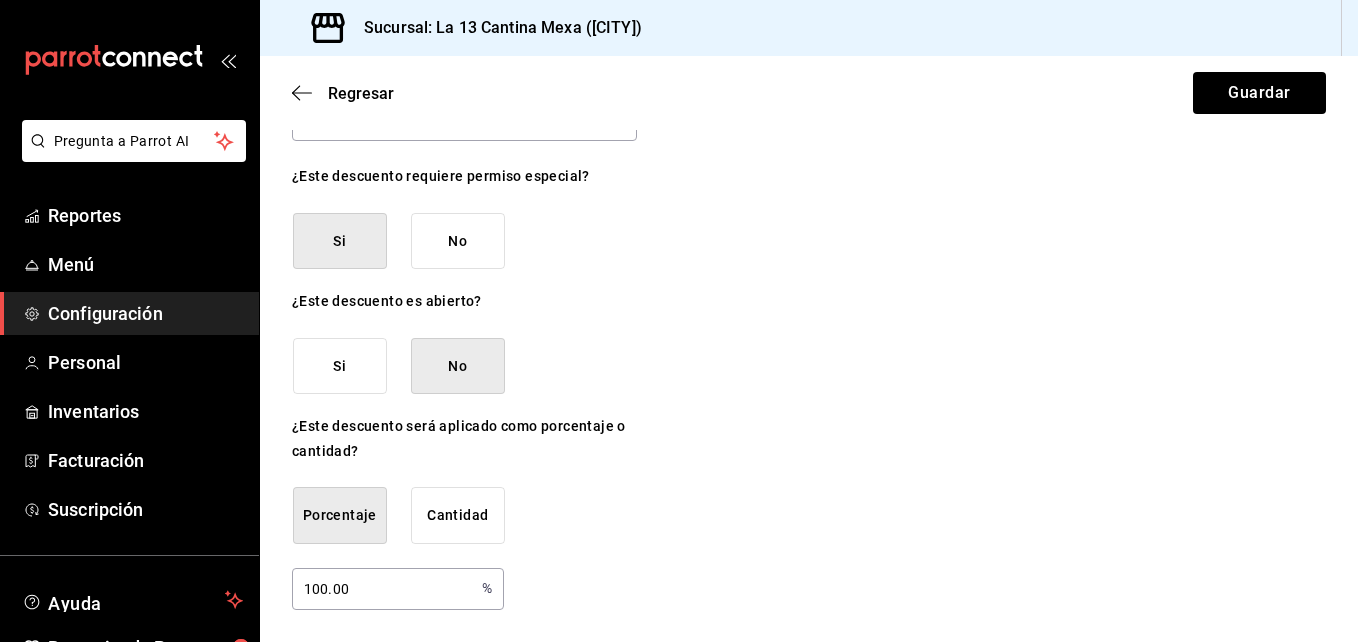click on "¿Este descuento será aplicado como porcentaje o cantidad? Porcentaje Cantidad 100.00 % ​" at bounding box center (464, 512) 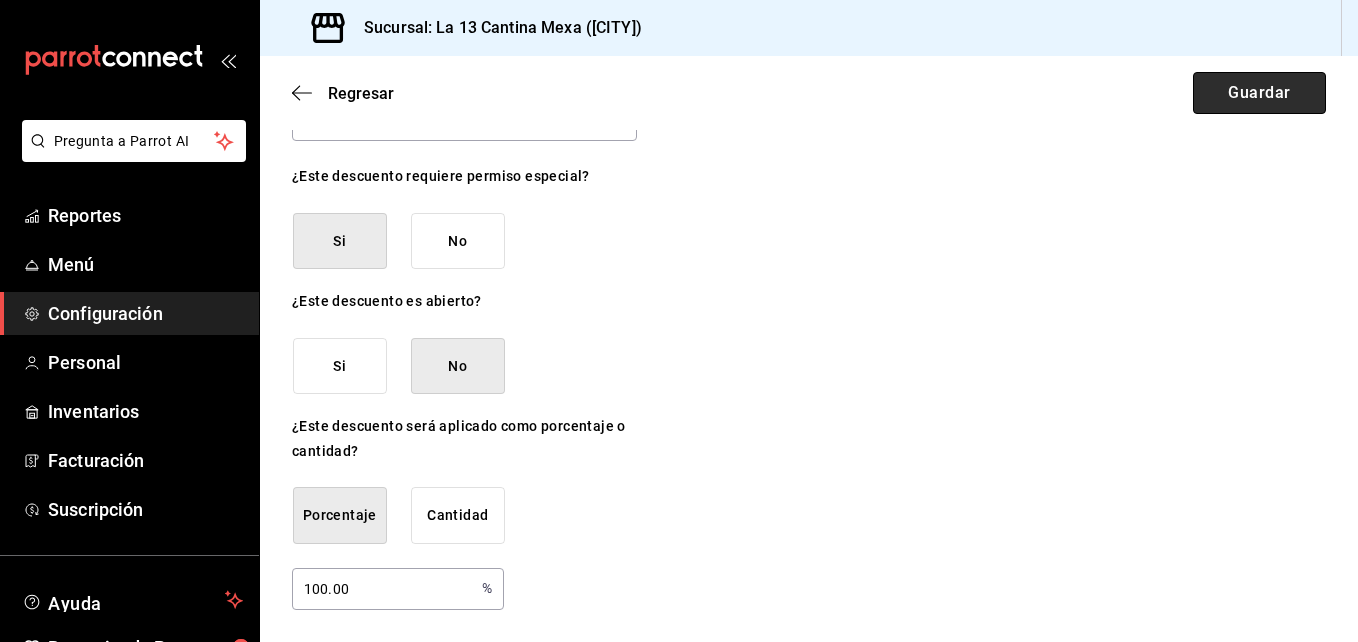 click on "Guardar" at bounding box center [1259, 93] 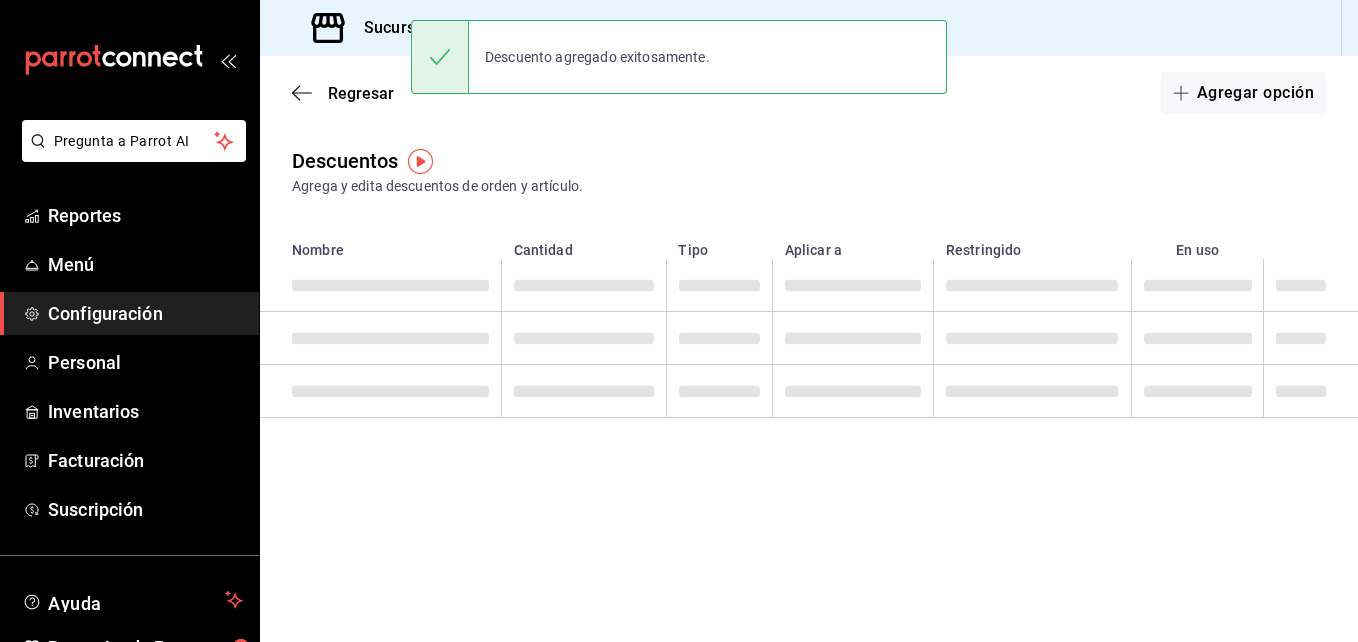 scroll, scrollTop: 0, scrollLeft: 0, axis: both 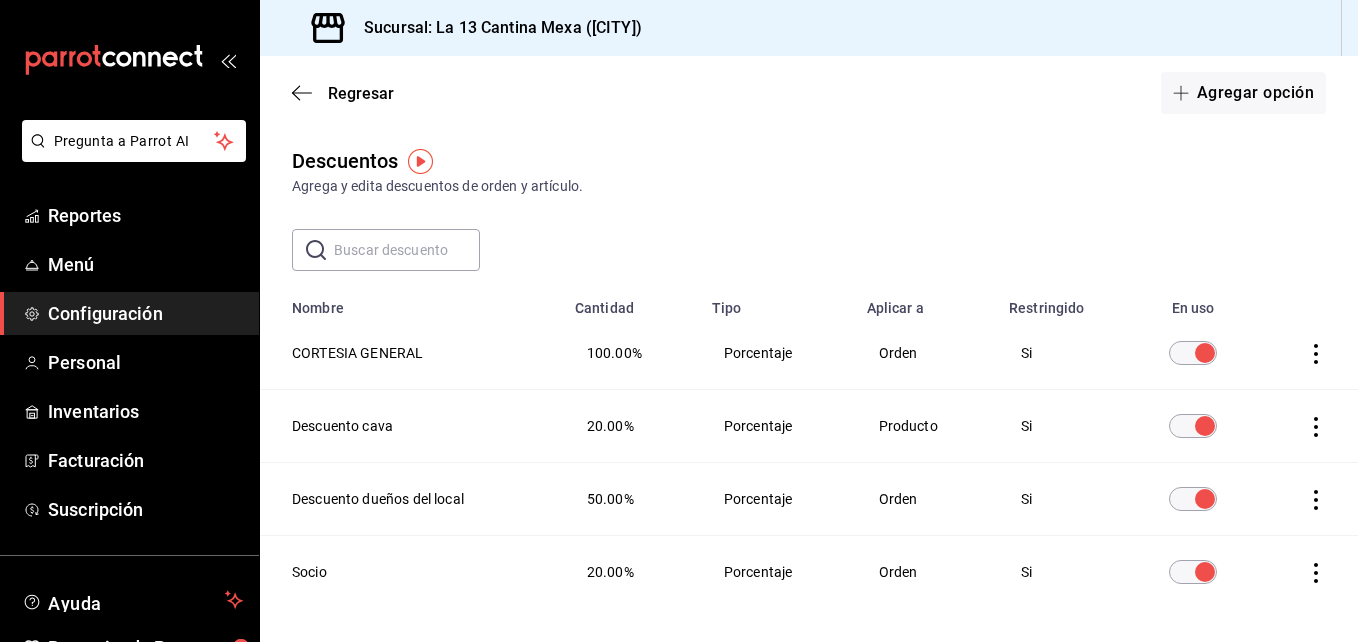click on "Configuración" at bounding box center [145, 313] 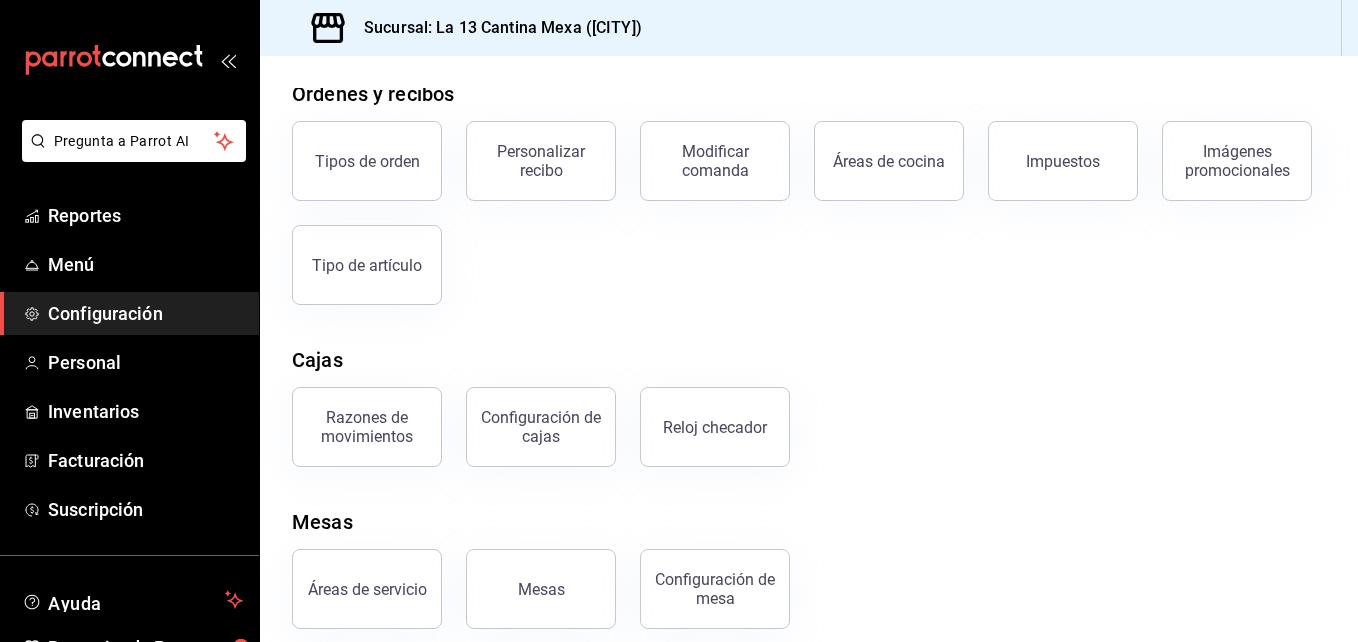 scroll, scrollTop: 372, scrollLeft: 0, axis: vertical 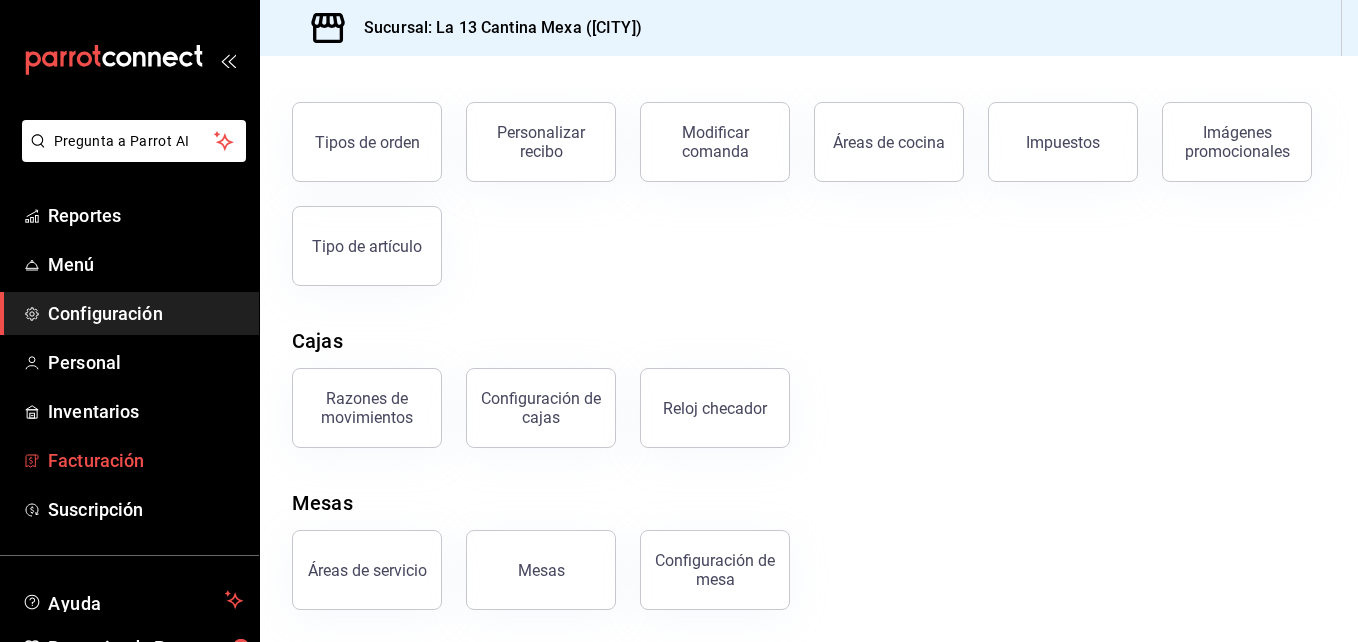 click on "Facturación" at bounding box center (129, 460) 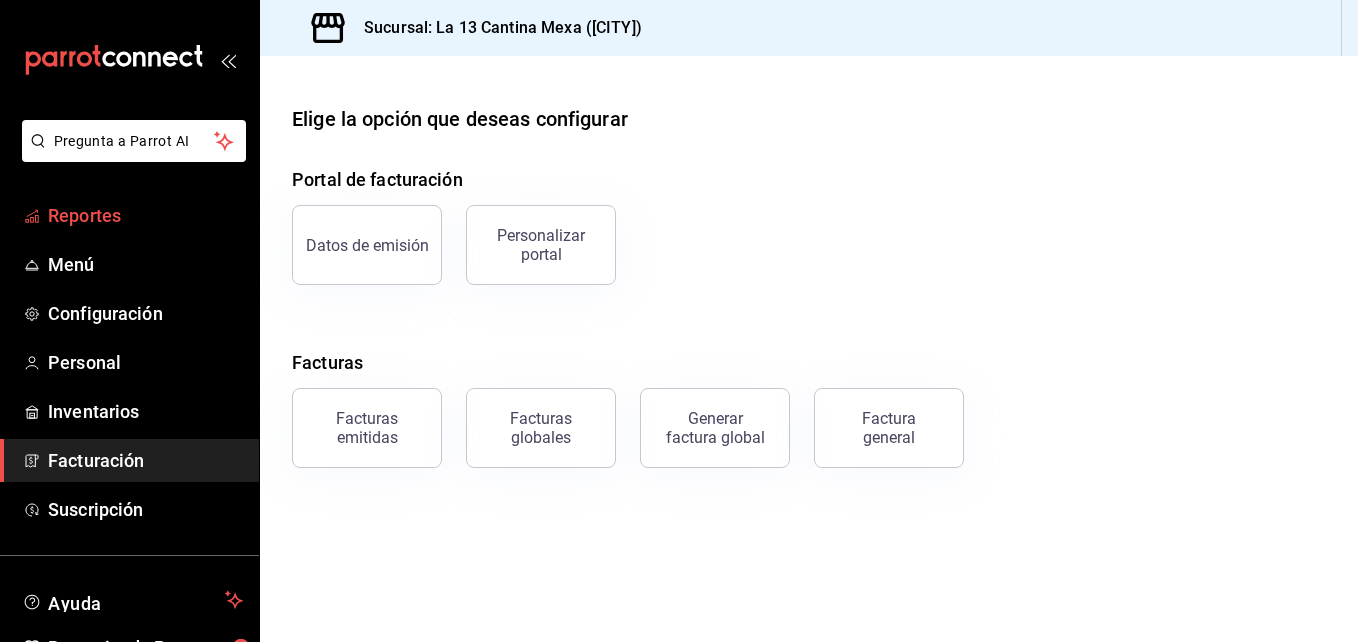 click on "Reportes" at bounding box center [145, 215] 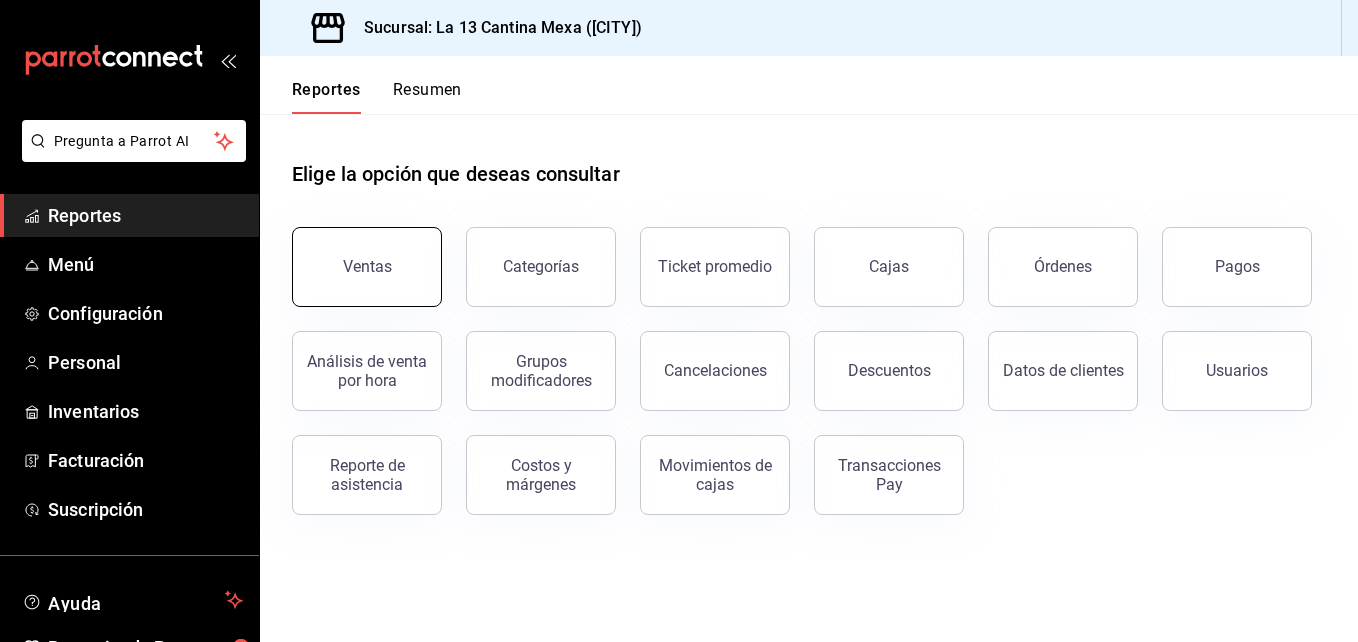 click on "Ventas" at bounding box center [367, 266] 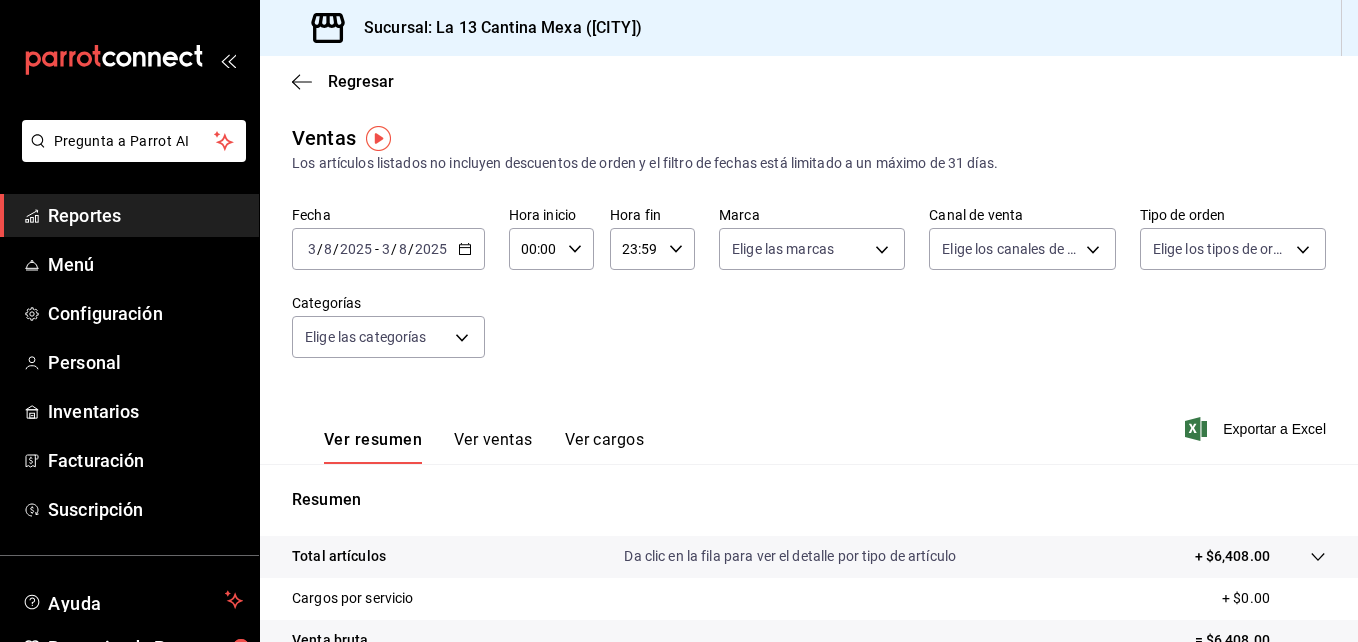 click 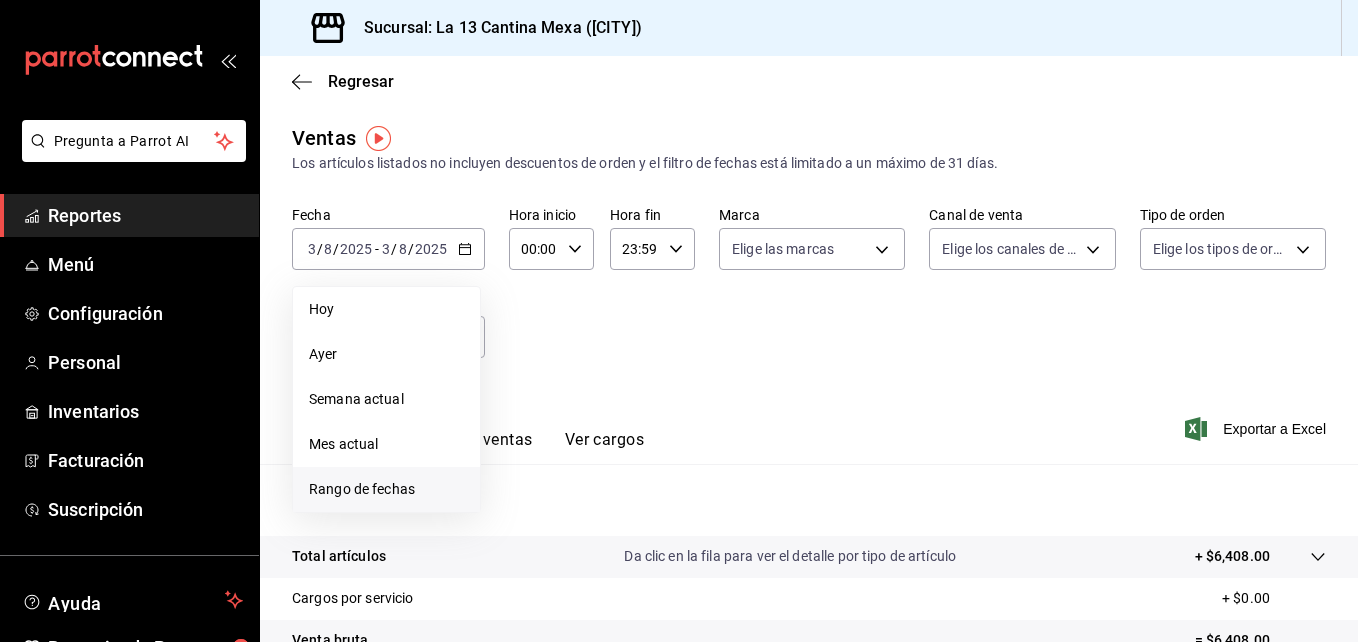 click on "Rango de fechas" at bounding box center [386, 489] 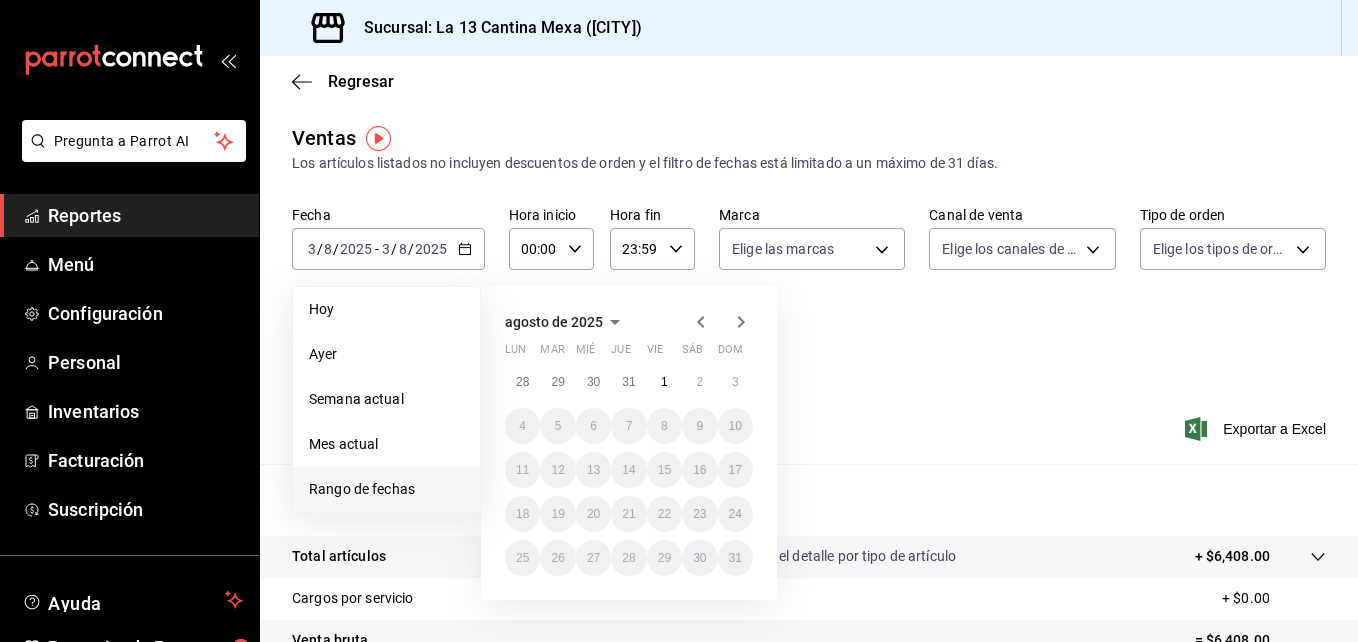 click 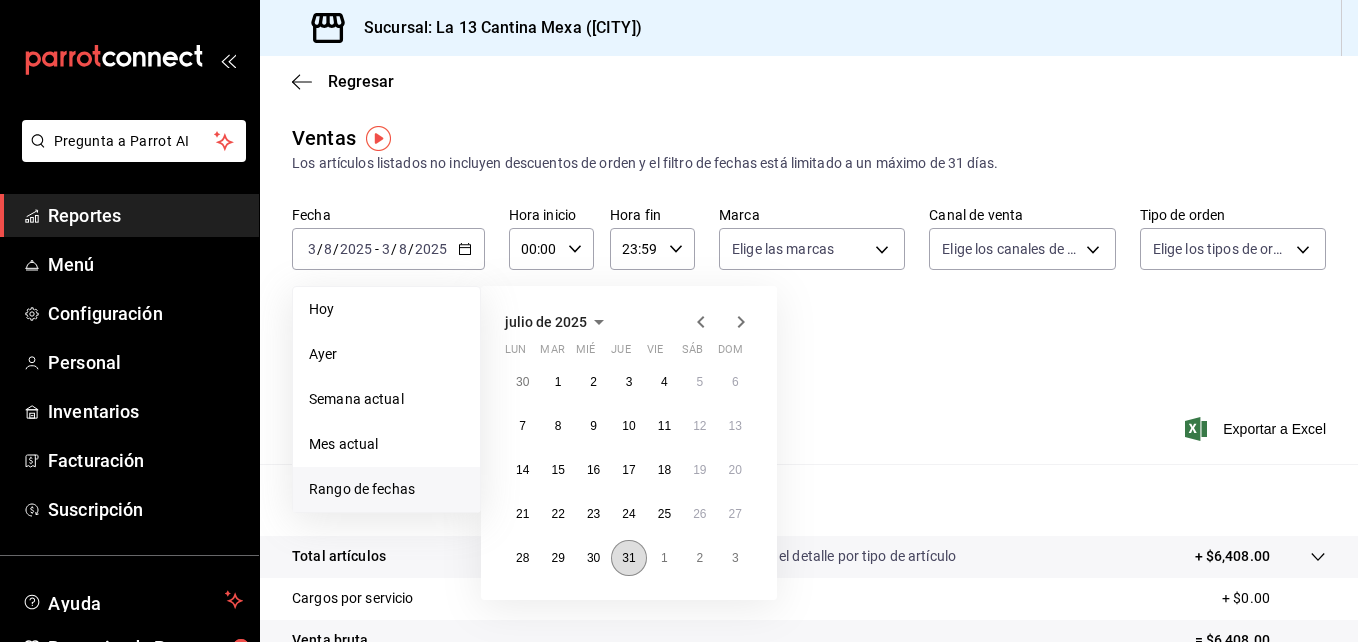 click on "31" at bounding box center [628, 558] 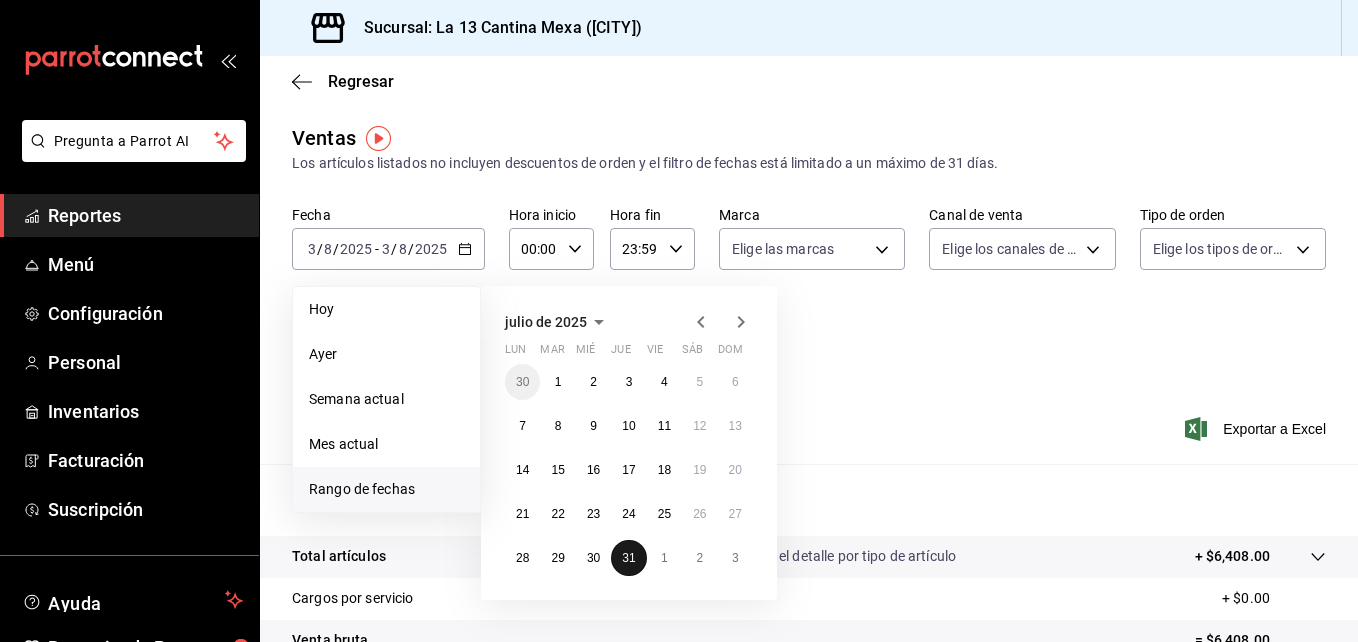 click on "31" at bounding box center (628, 558) 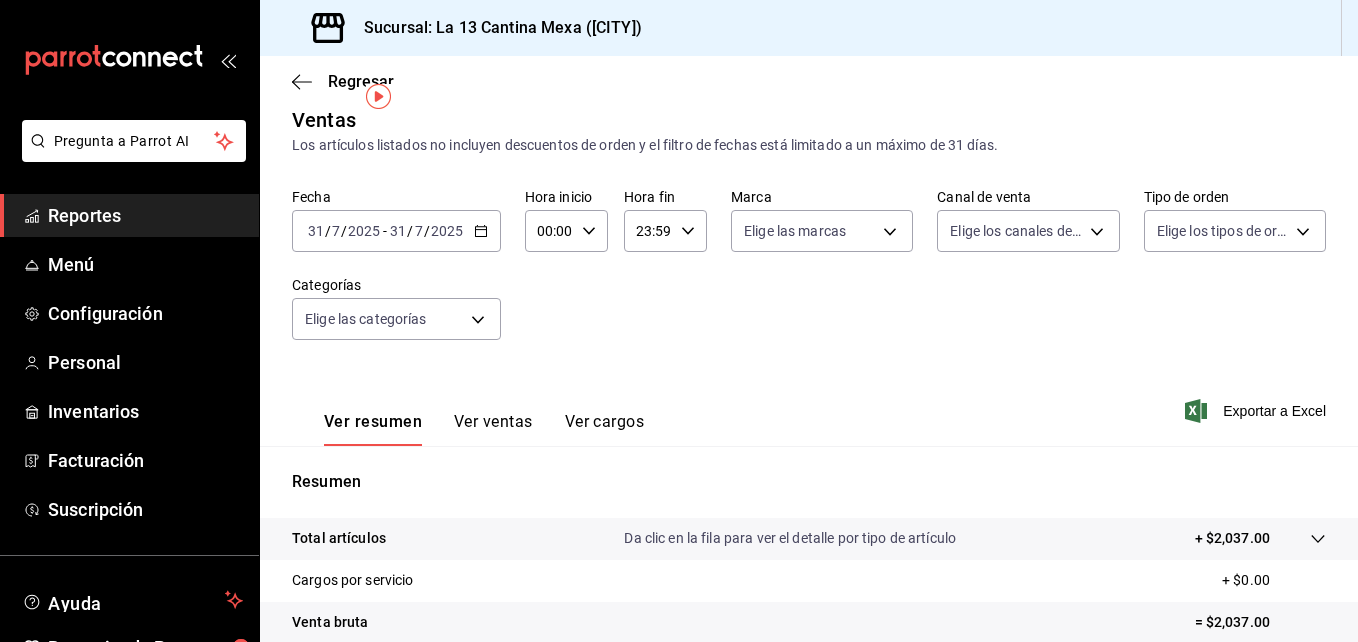 scroll, scrollTop: 0, scrollLeft: 0, axis: both 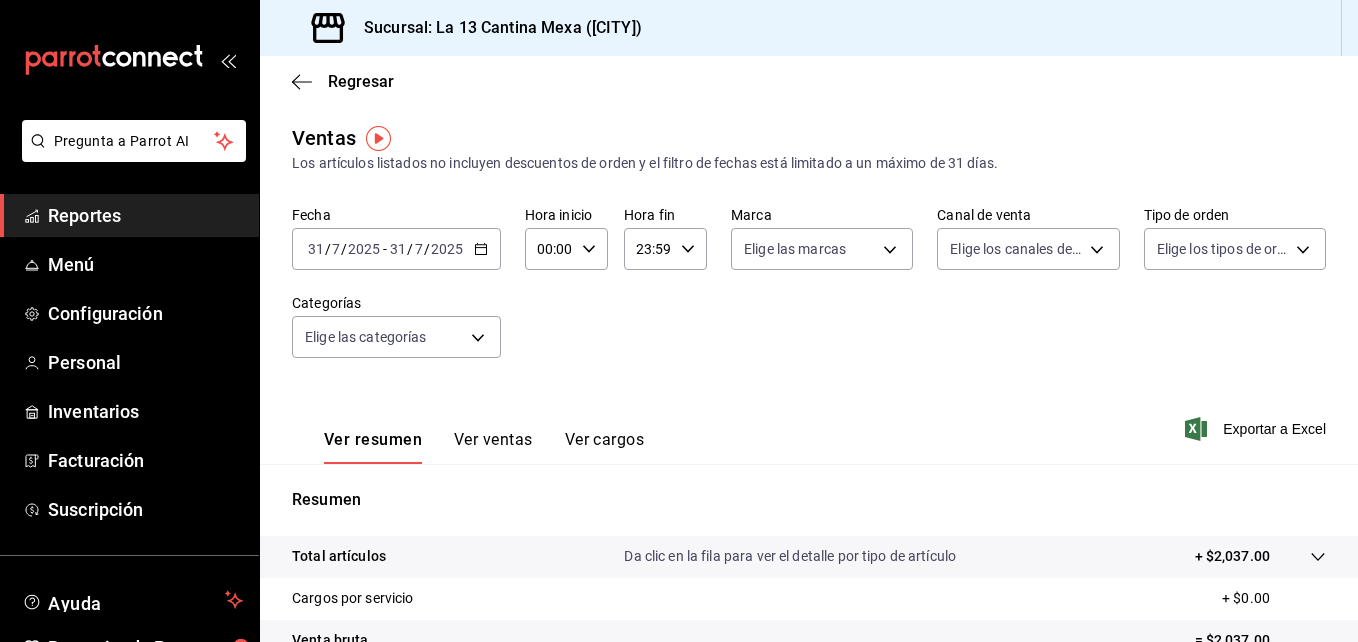 click on "2025-07-31 31 / 7 / 2025 - 2025-07-31 31 / 7 / 2025" at bounding box center (396, 249) 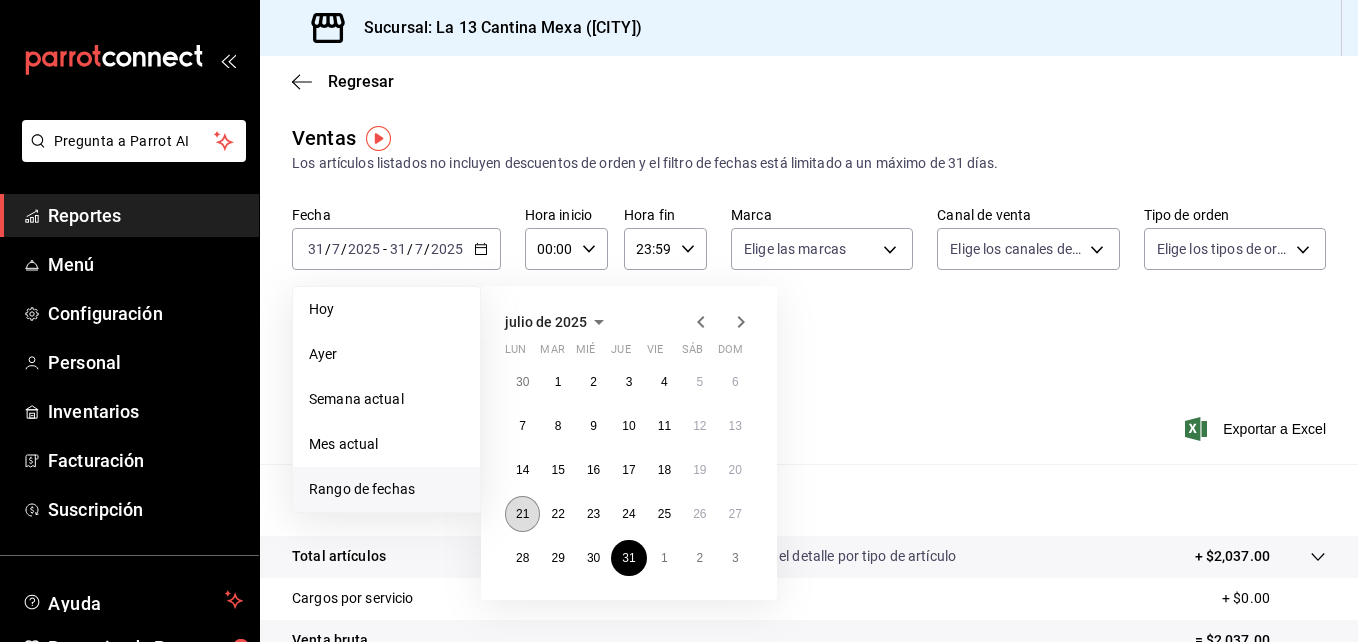click on "21" at bounding box center (522, 514) 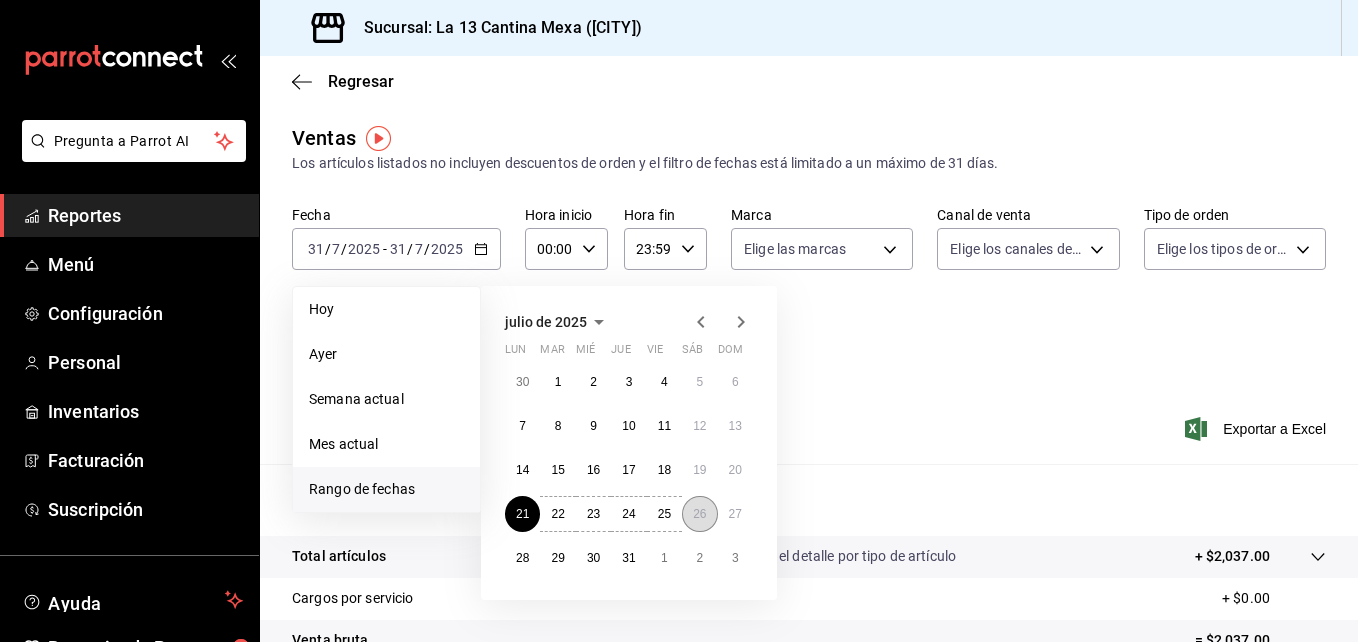 click on "26" at bounding box center (699, 514) 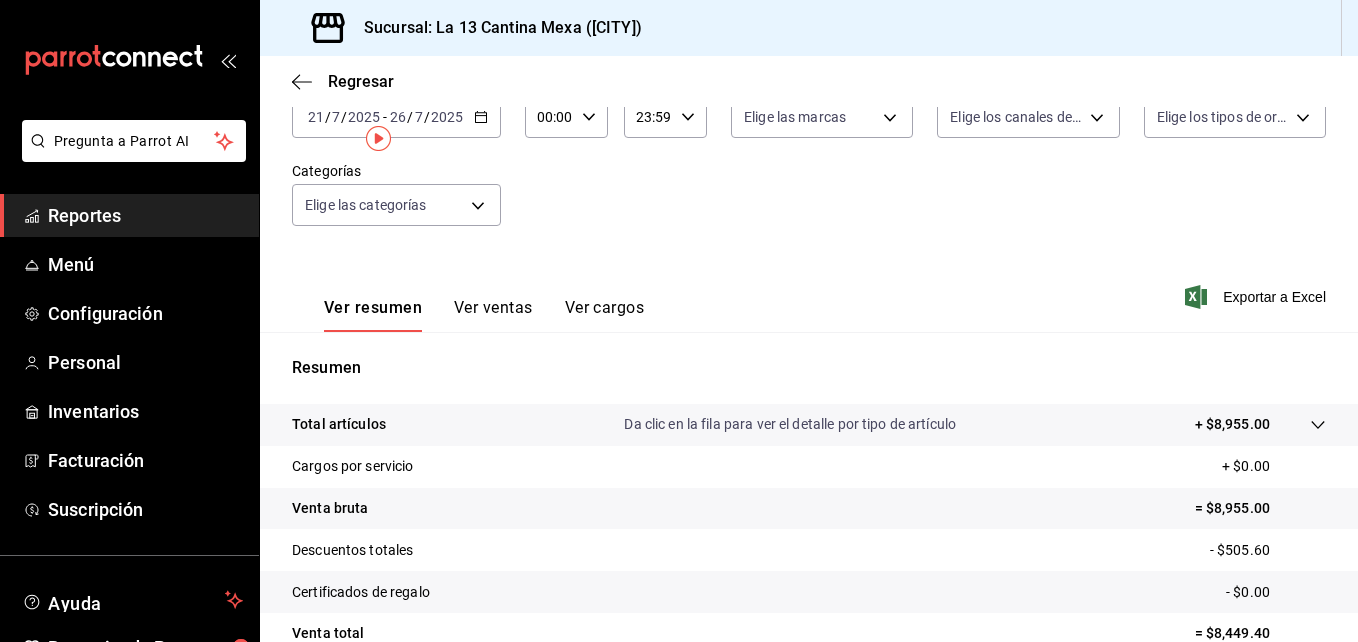 scroll, scrollTop: 0, scrollLeft: 0, axis: both 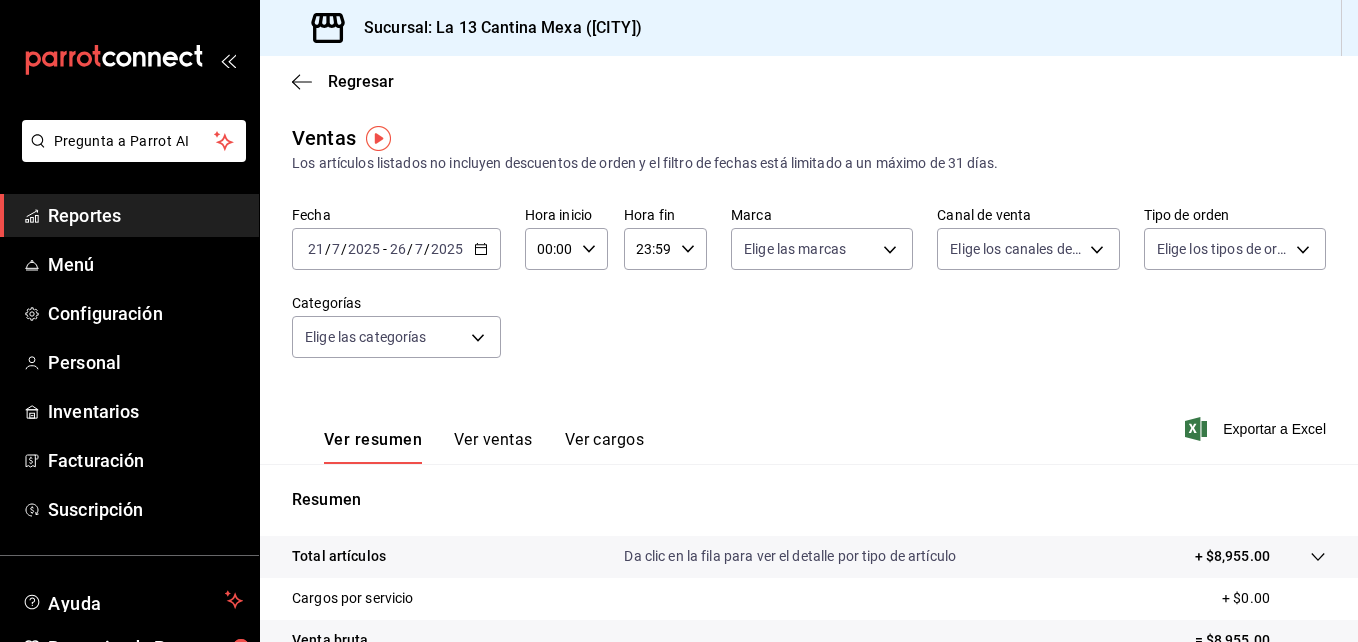click 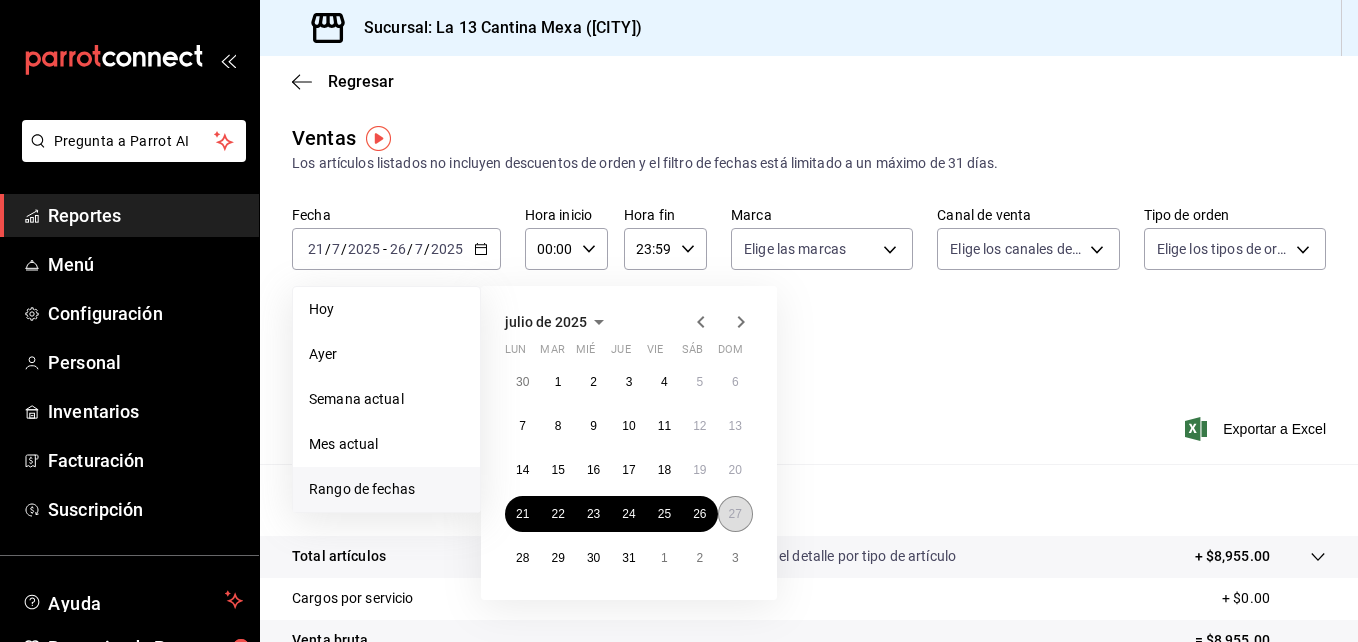 click on "27" at bounding box center (735, 514) 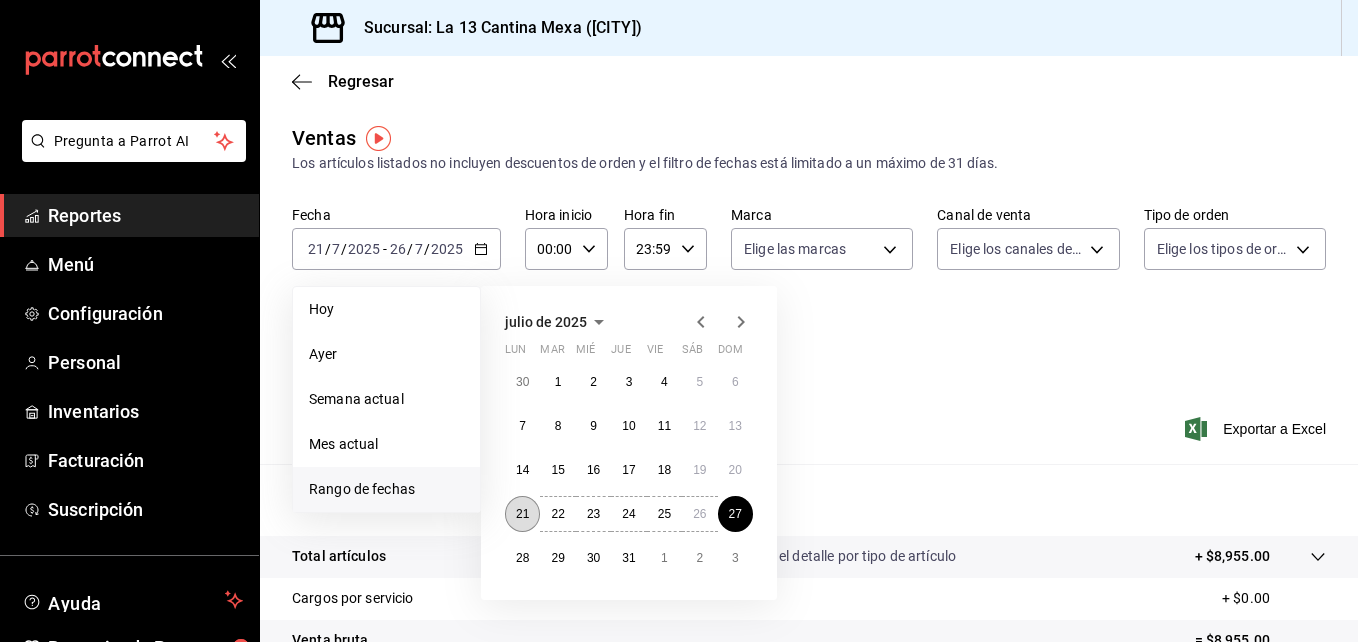 click on "21" at bounding box center [522, 514] 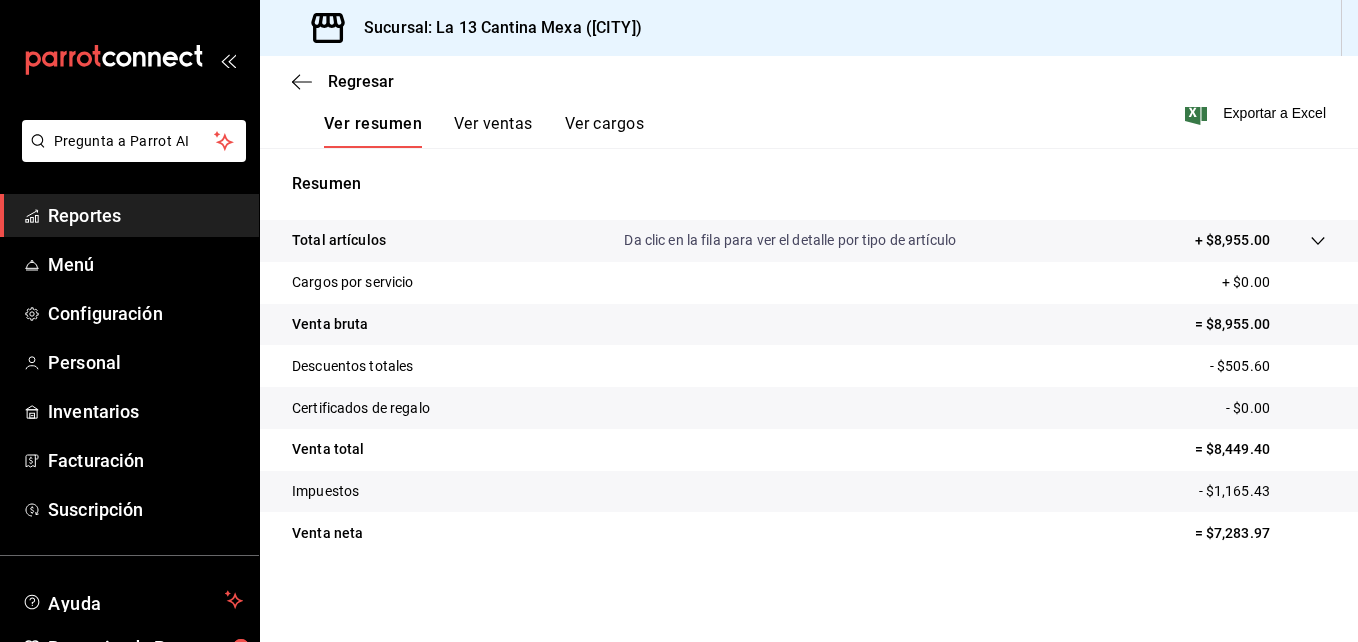 scroll, scrollTop: 0, scrollLeft: 0, axis: both 